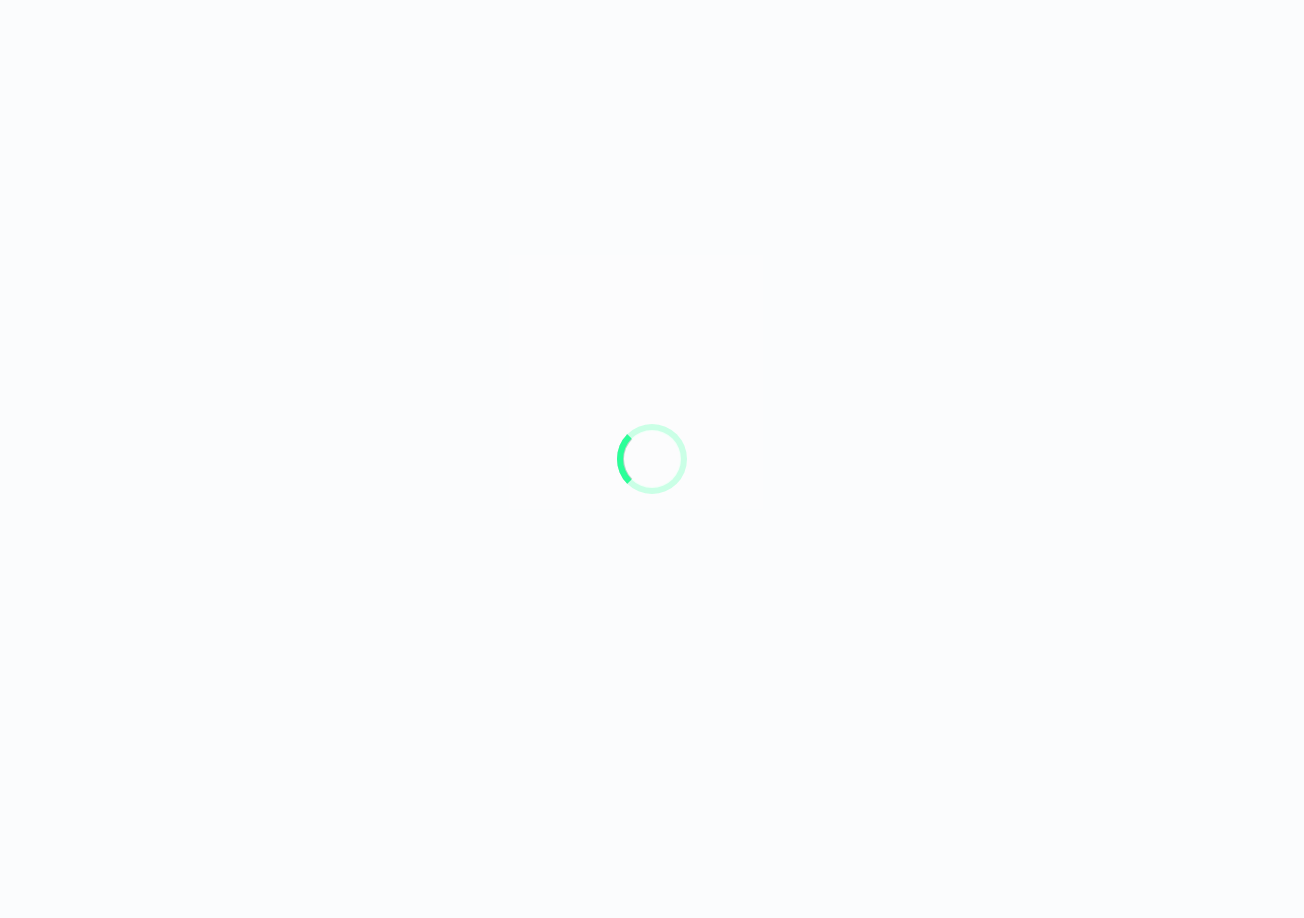 scroll, scrollTop: 0, scrollLeft: 0, axis: both 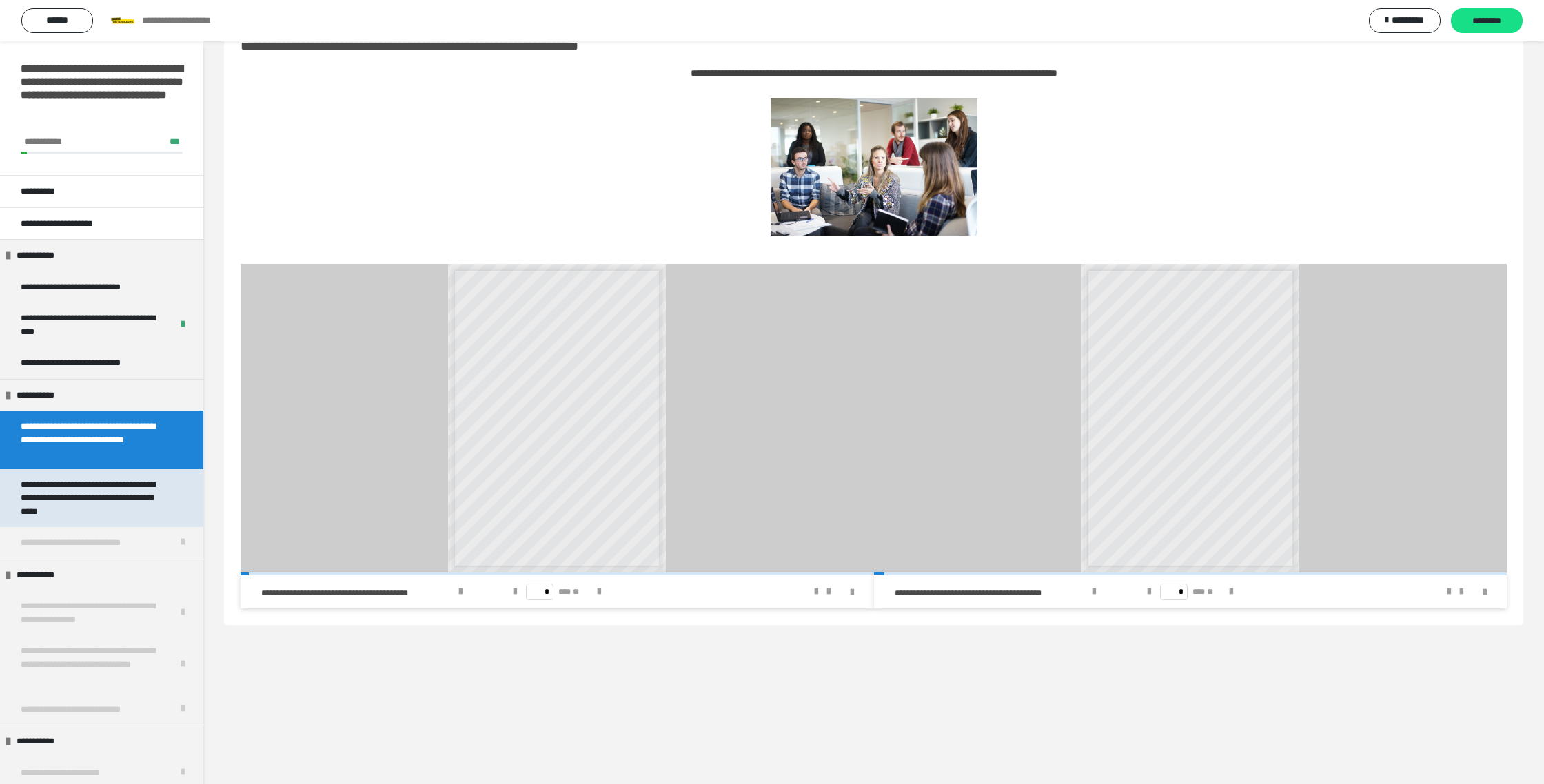 click on "**********" at bounding box center (96, 498) 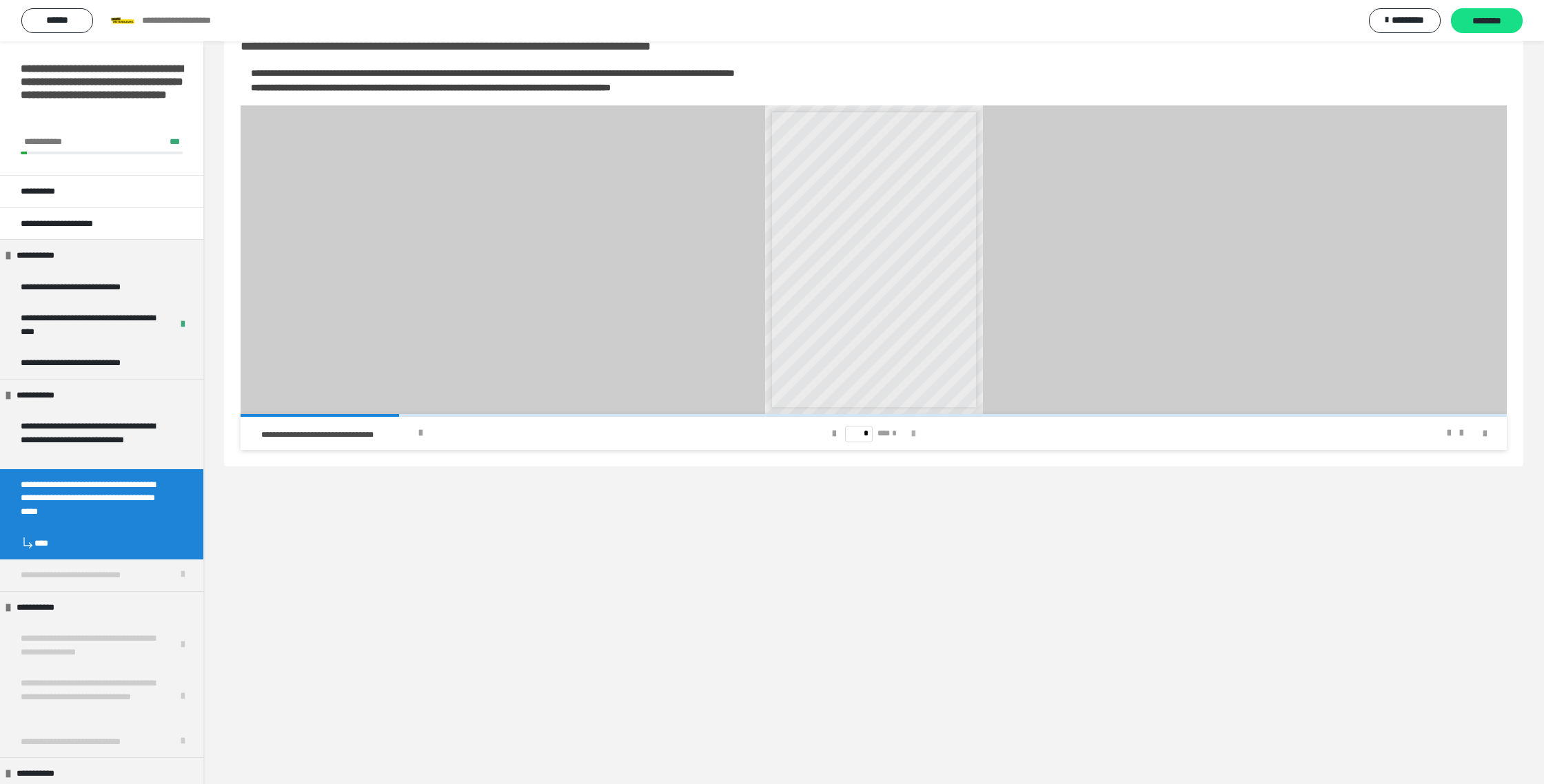 click at bounding box center (913, 434) 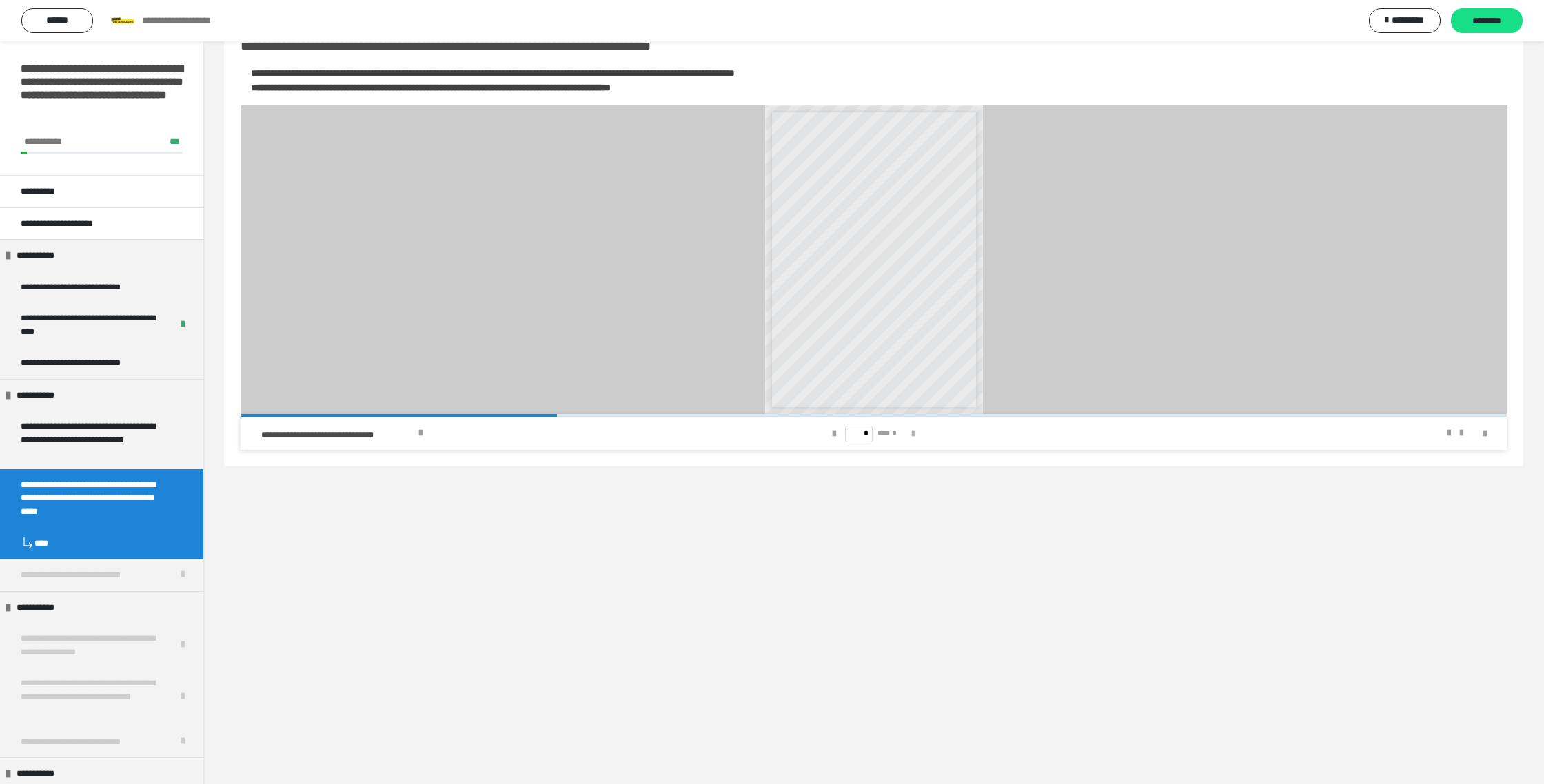 click at bounding box center (913, 434) 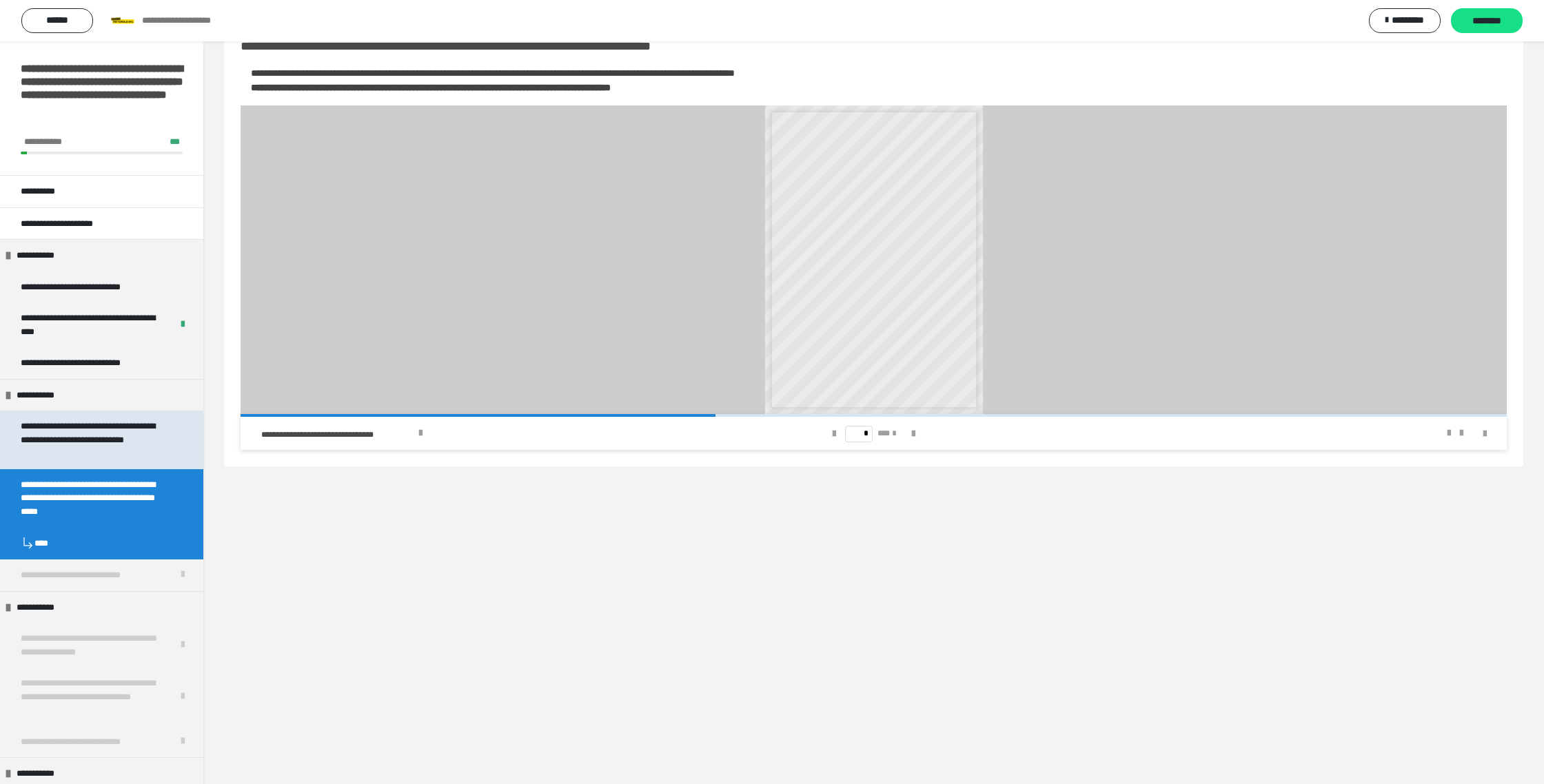 click on "**********" at bounding box center [96, 440] 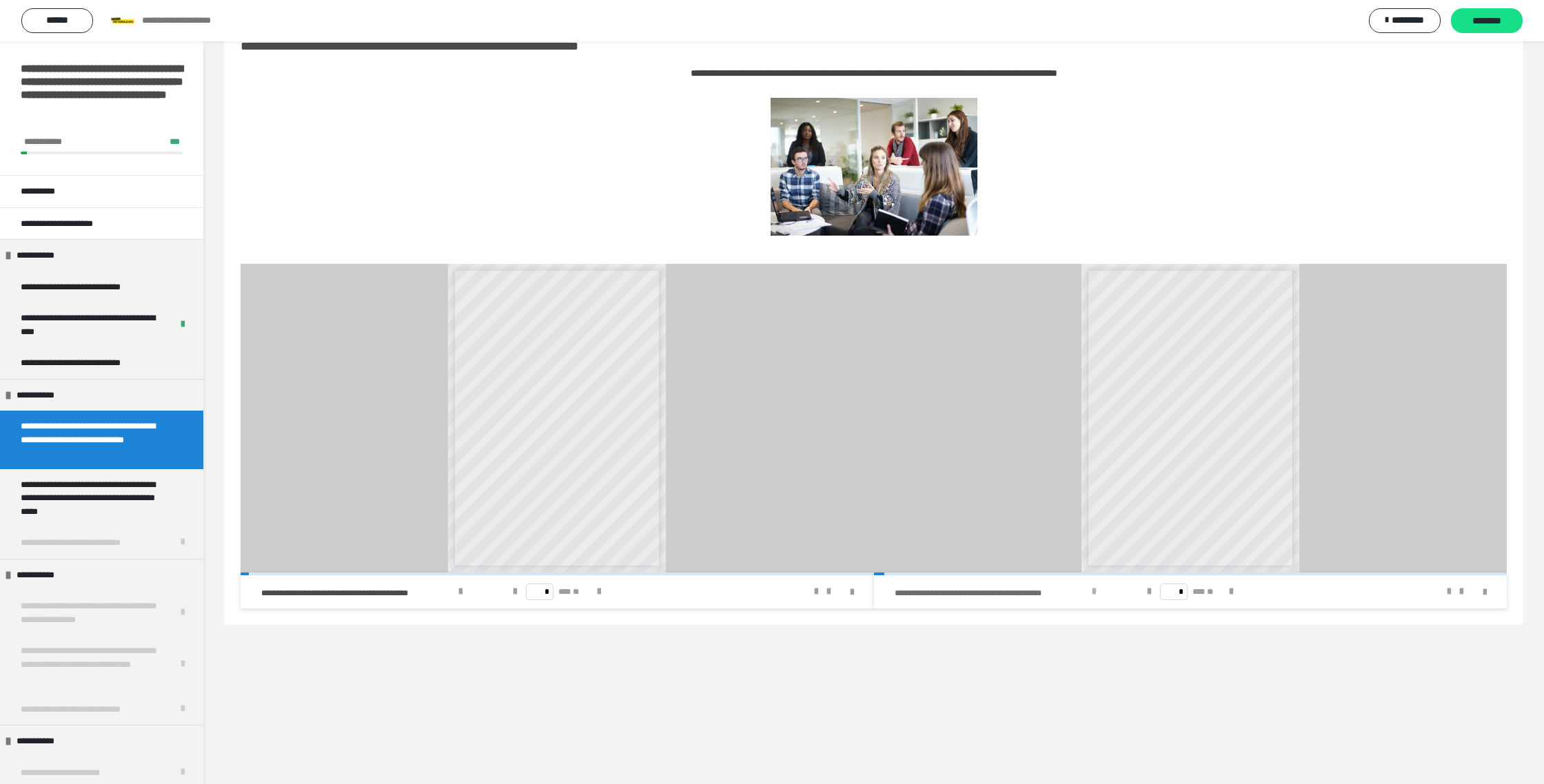click at bounding box center [1094, 592] 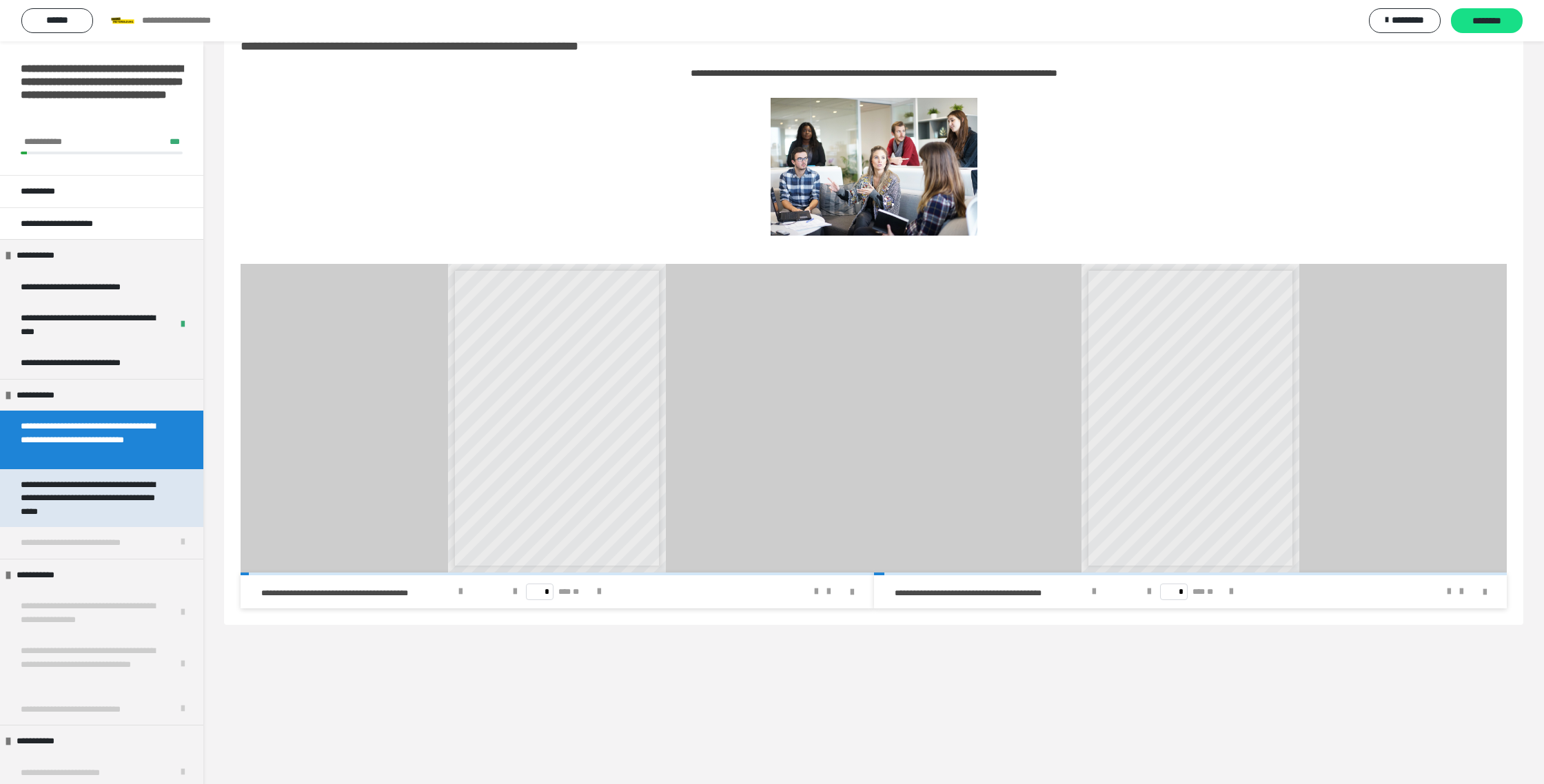 drag, startPoint x: 50, startPoint y: 495, endPoint x: 46, endPoint y: 482, distance: 13.601471 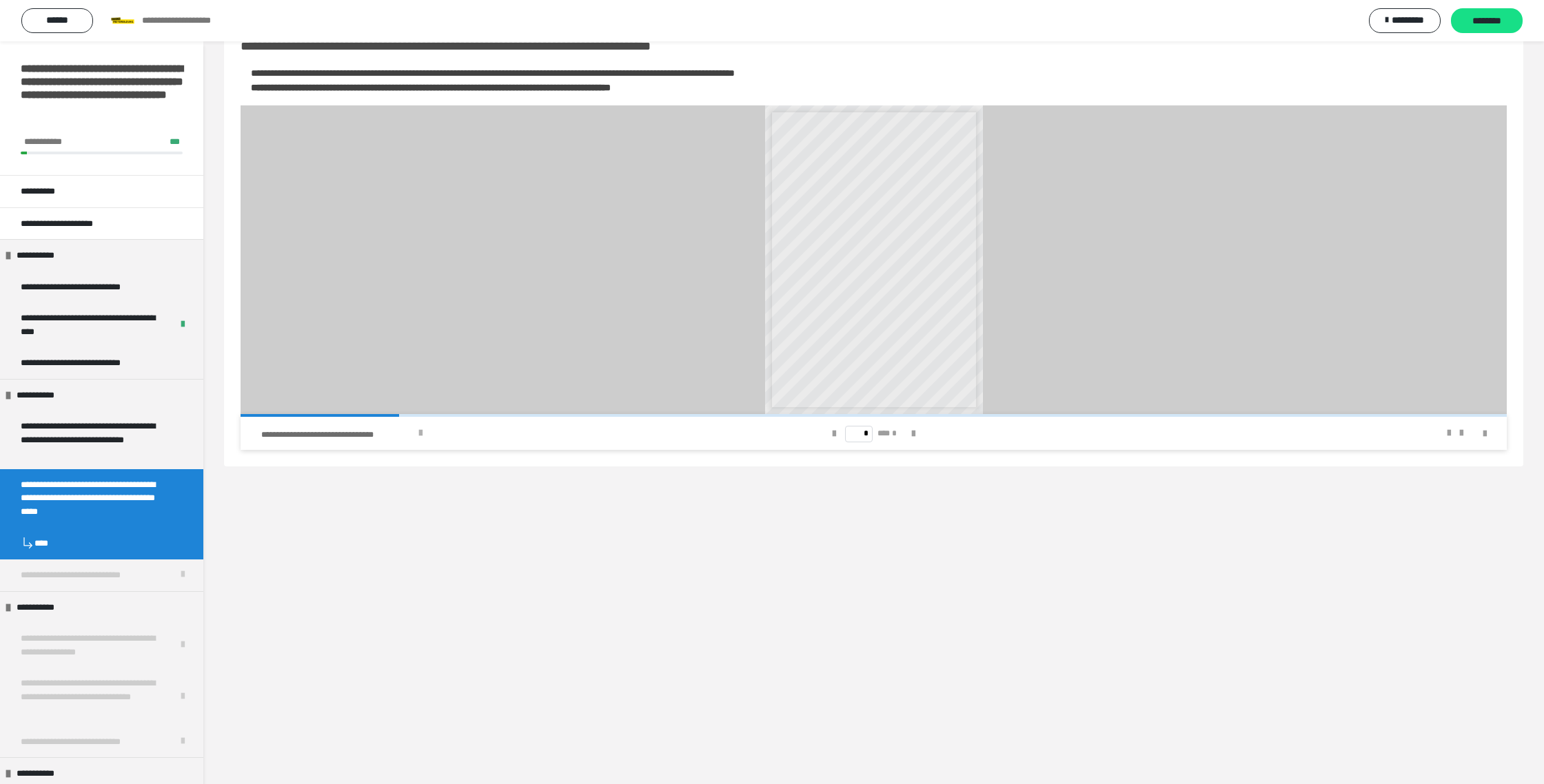 click at bounding box center (420, 433) 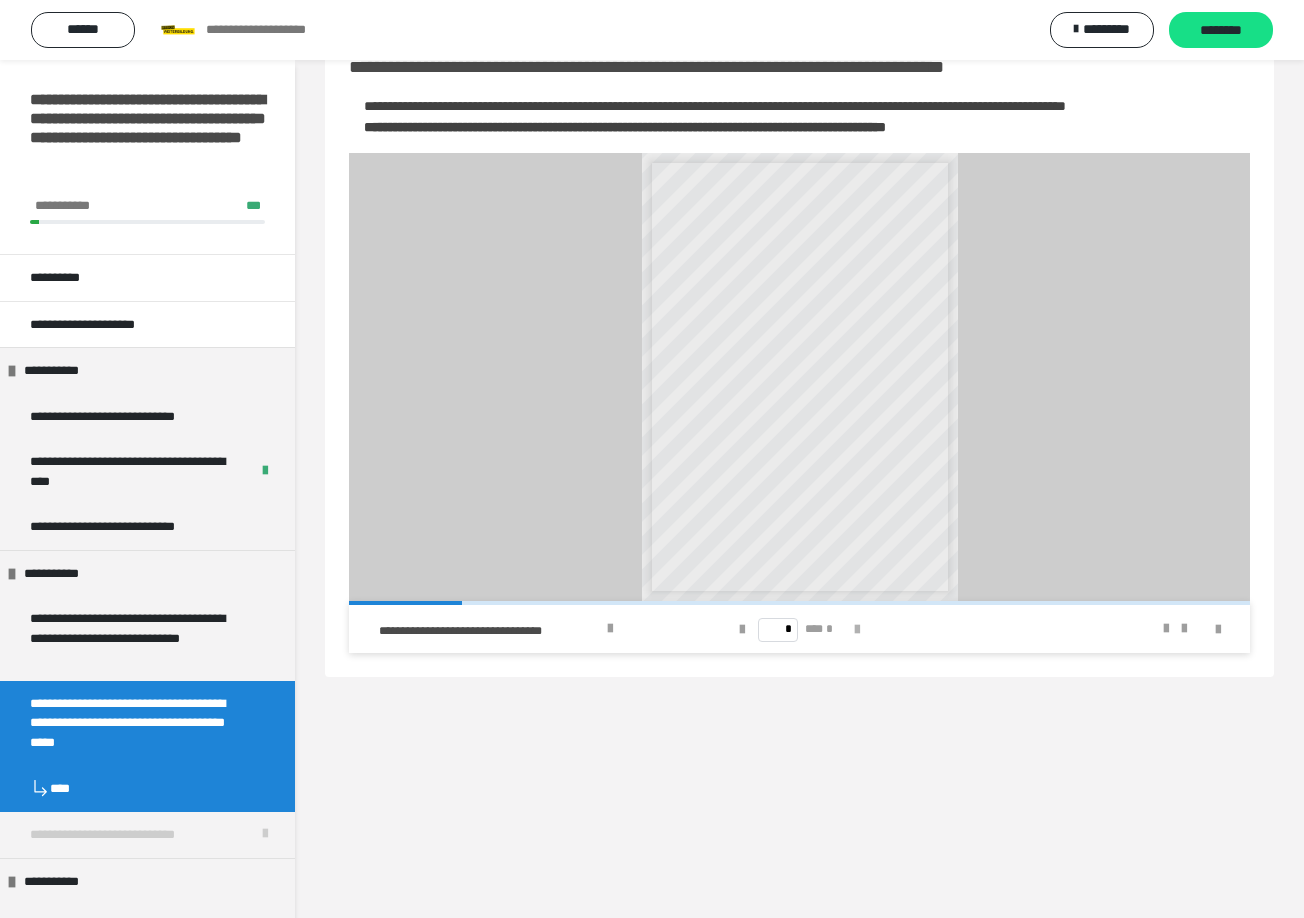 click at bounding box center (857, 630) 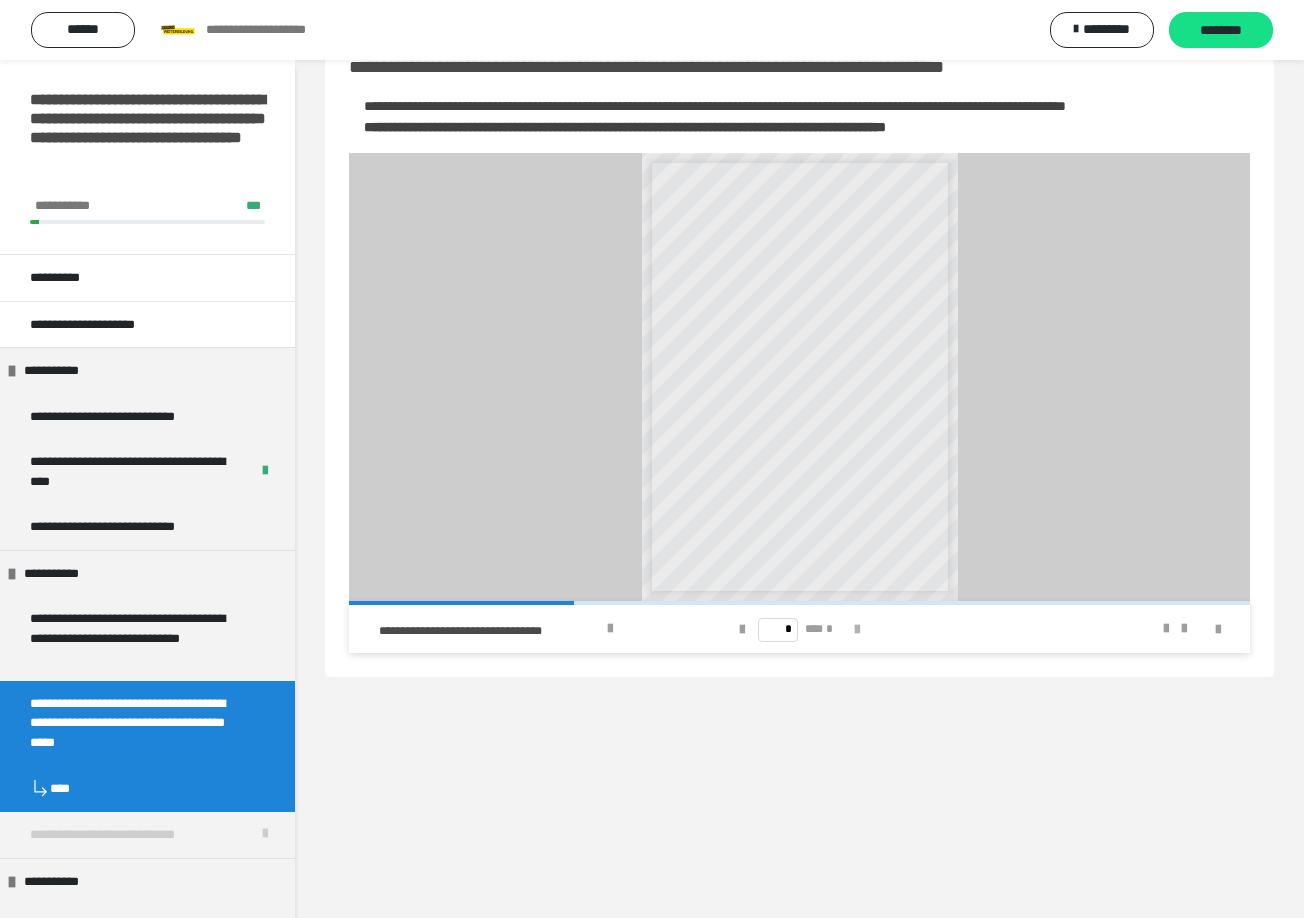 click at bounding box center [857, 630] 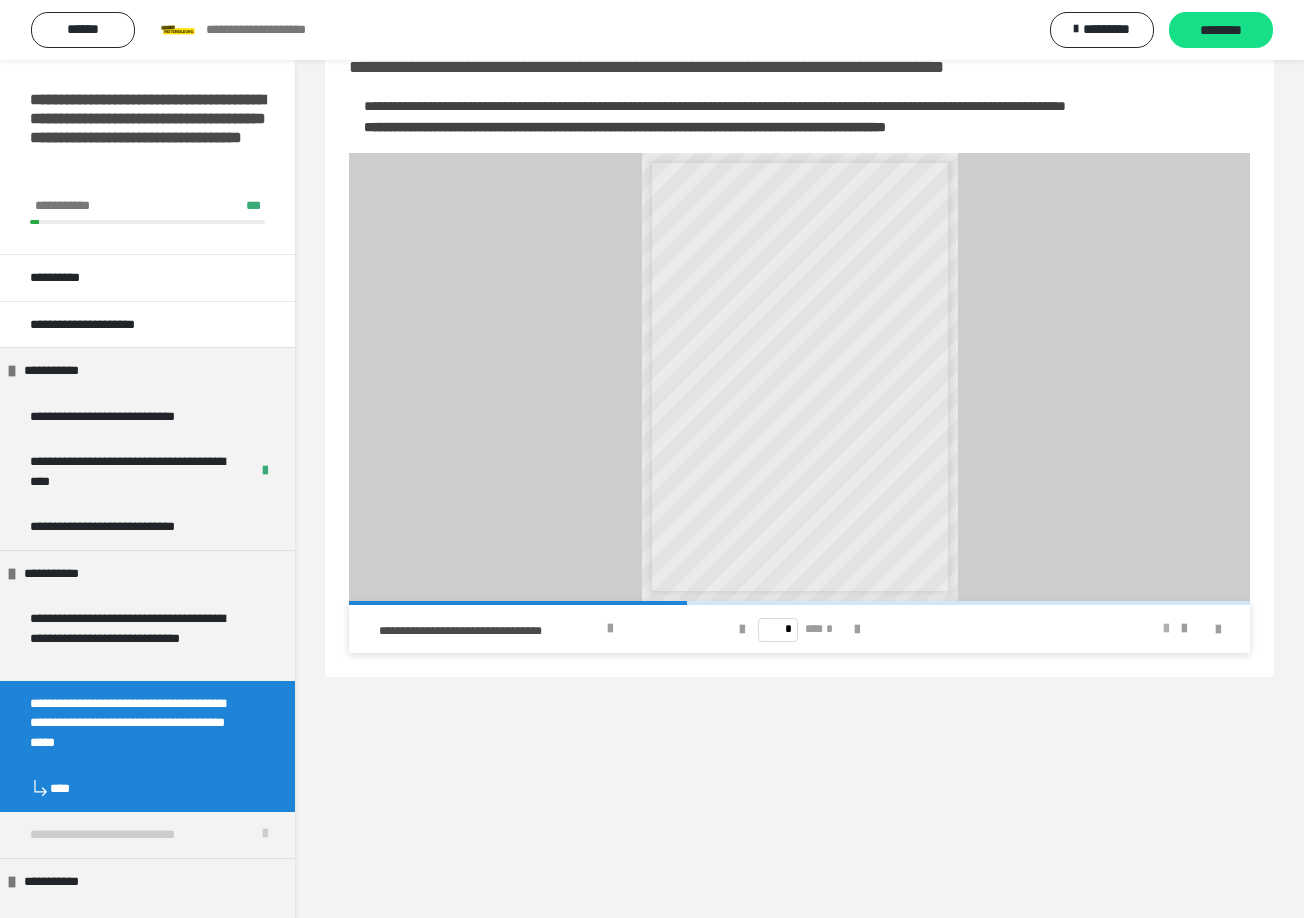 click at bounding box center (1166, 629) 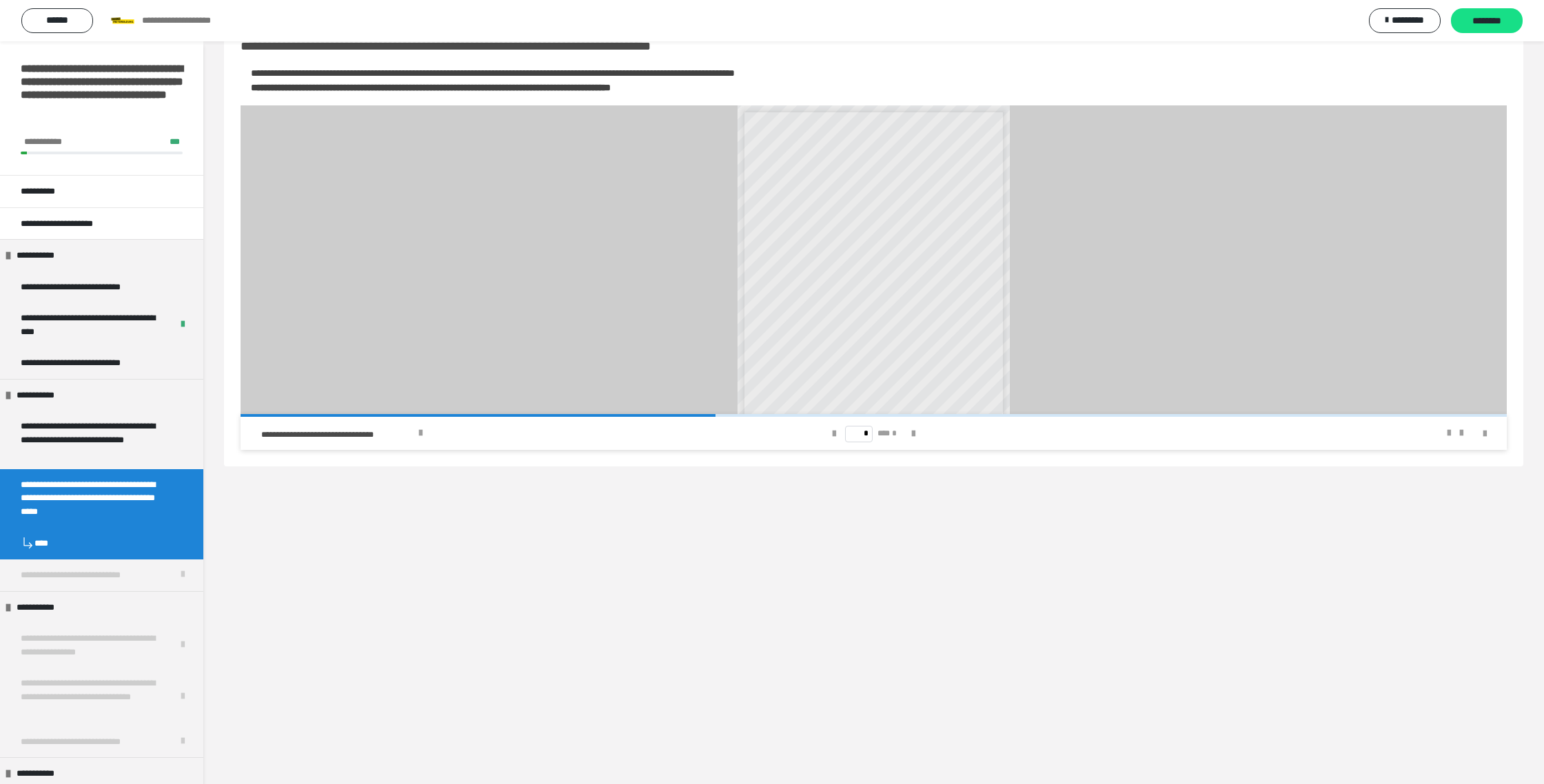 click at bounding box center [1455, 433] 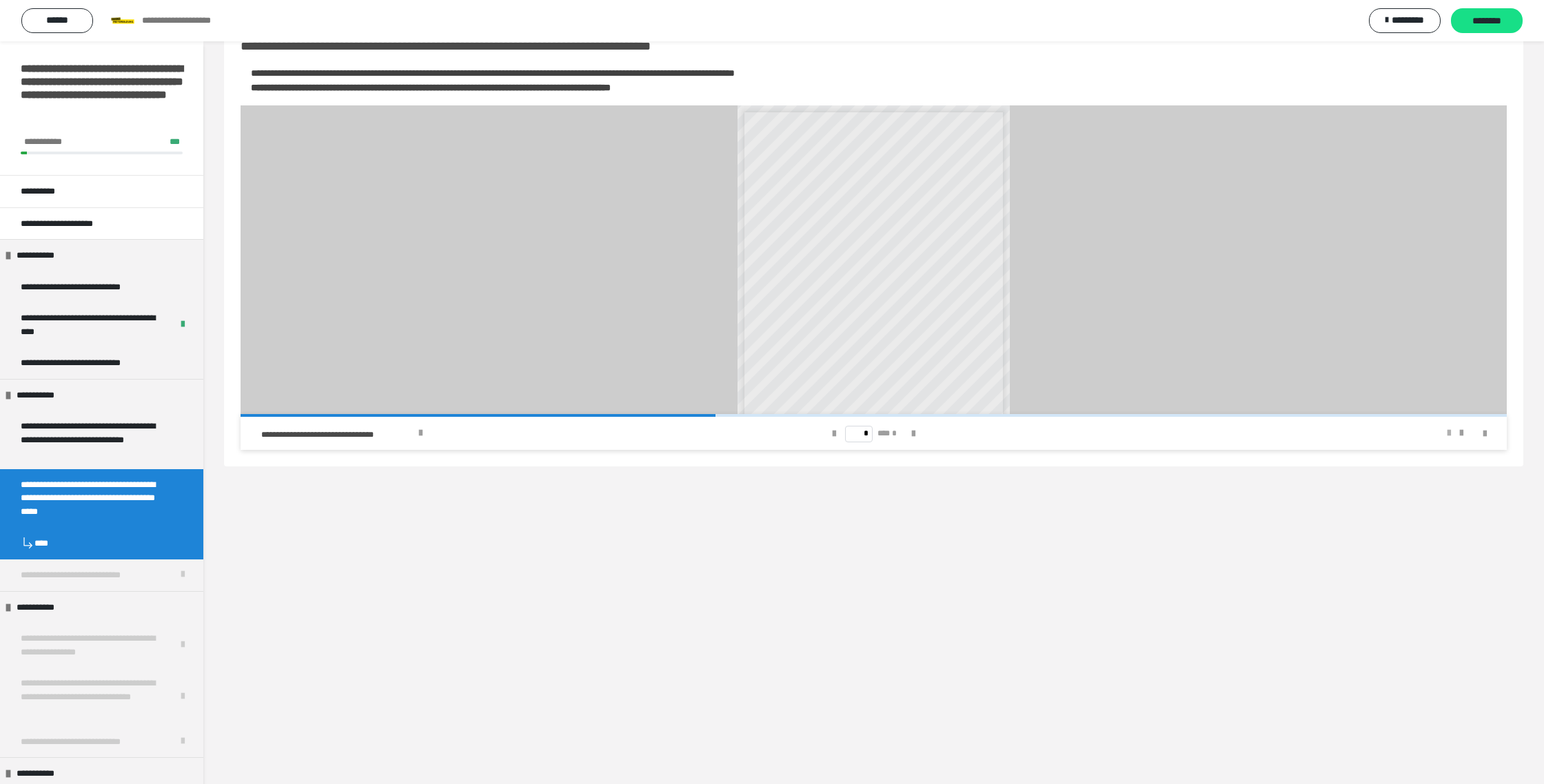 click at bounding box center (1449, 433) 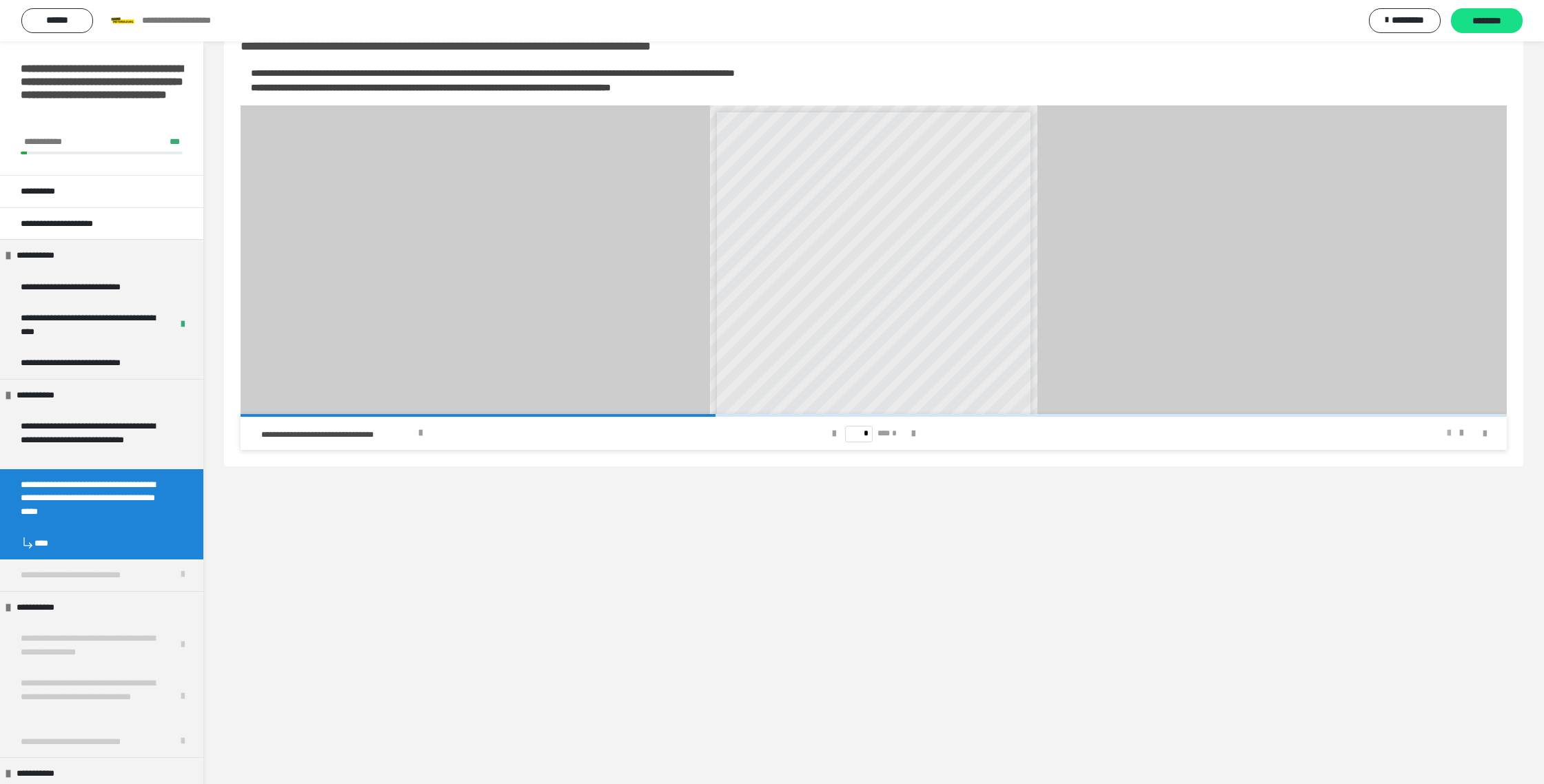 click at bounding box center [1449, 433] 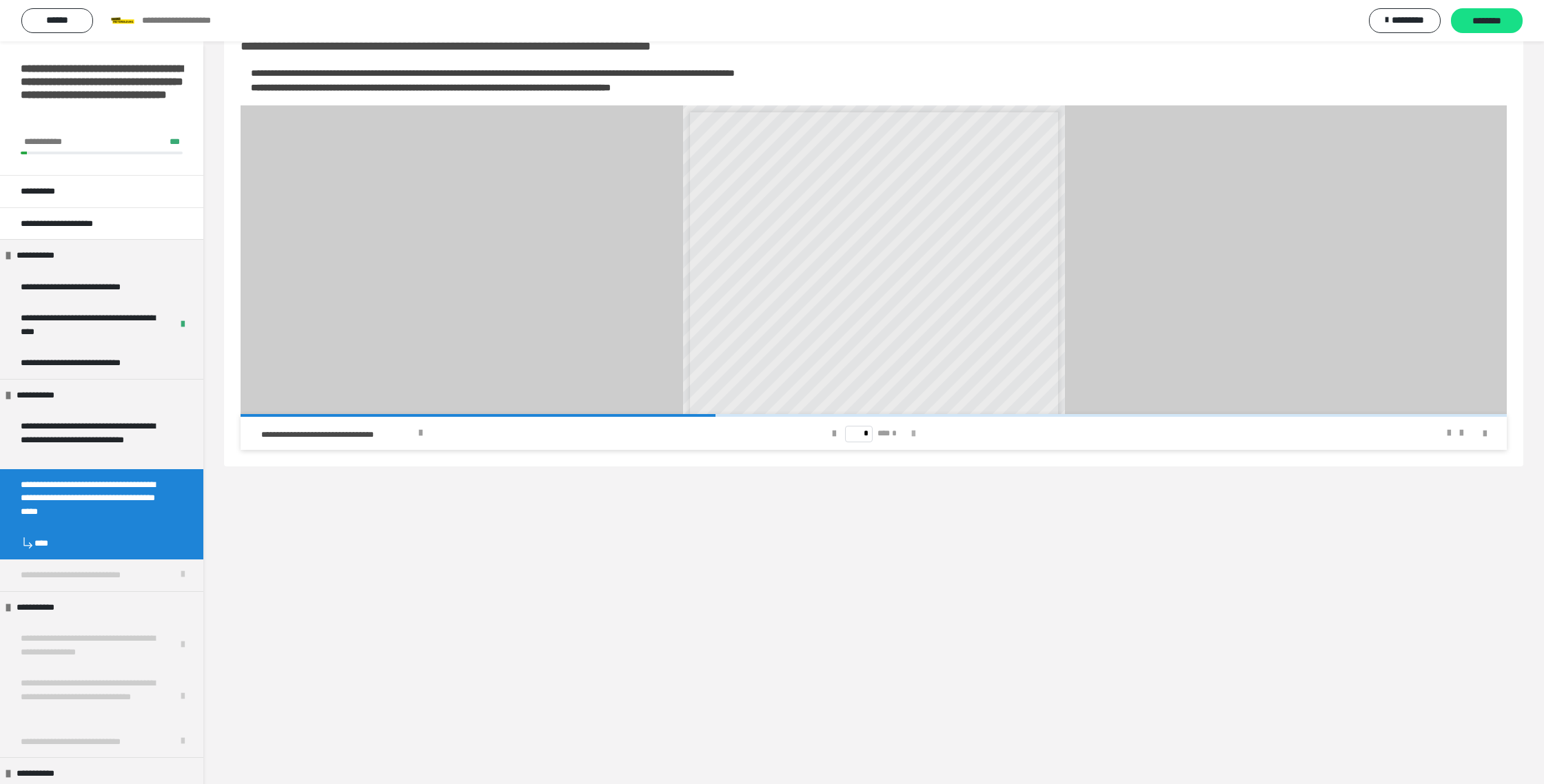 click at bounding box center (913, 434) 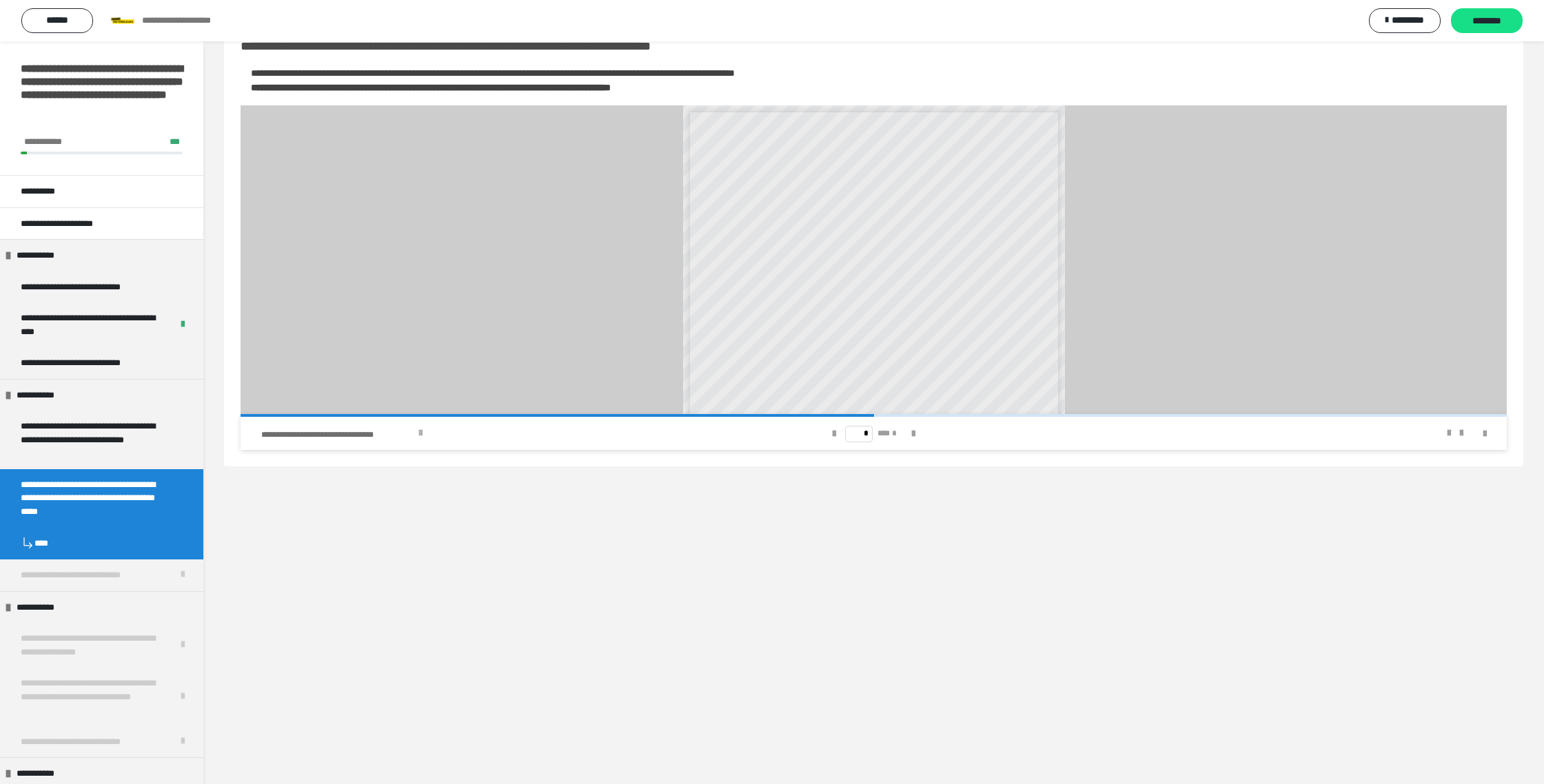 click at bounding box center (420, 433) 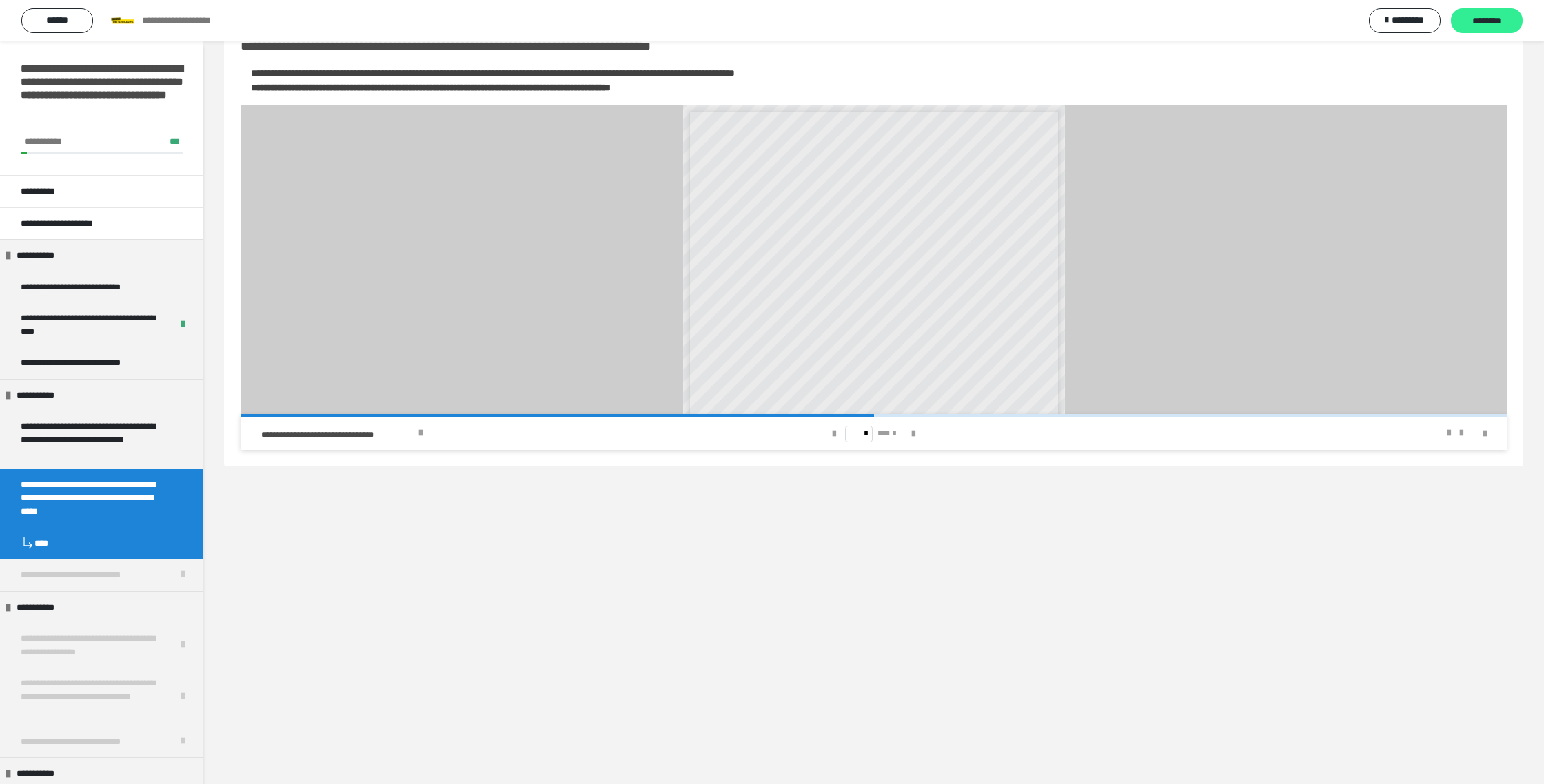 click on "********" at bounding box center [1487, 21] 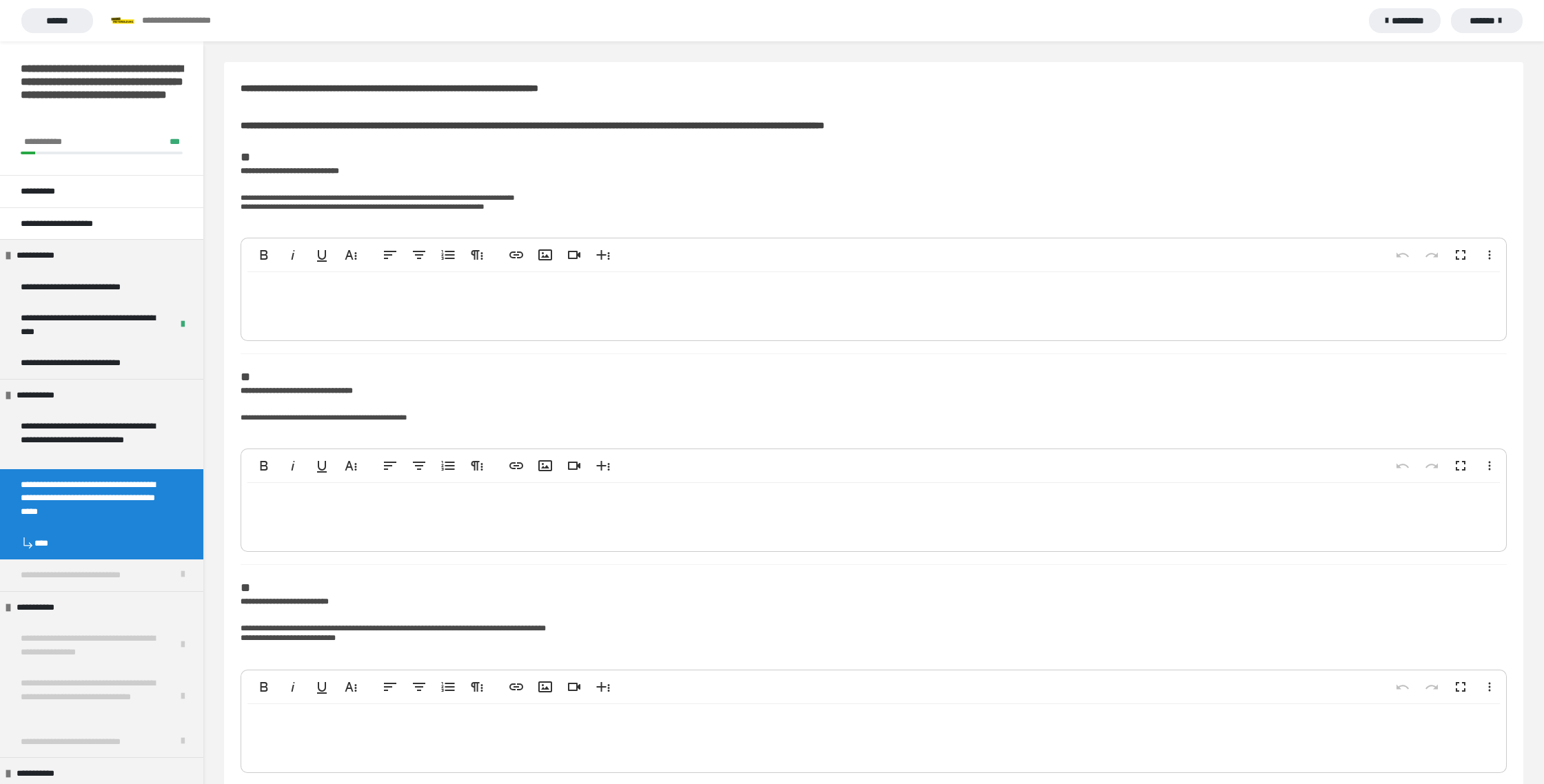 click at bounding box center (873, 303) 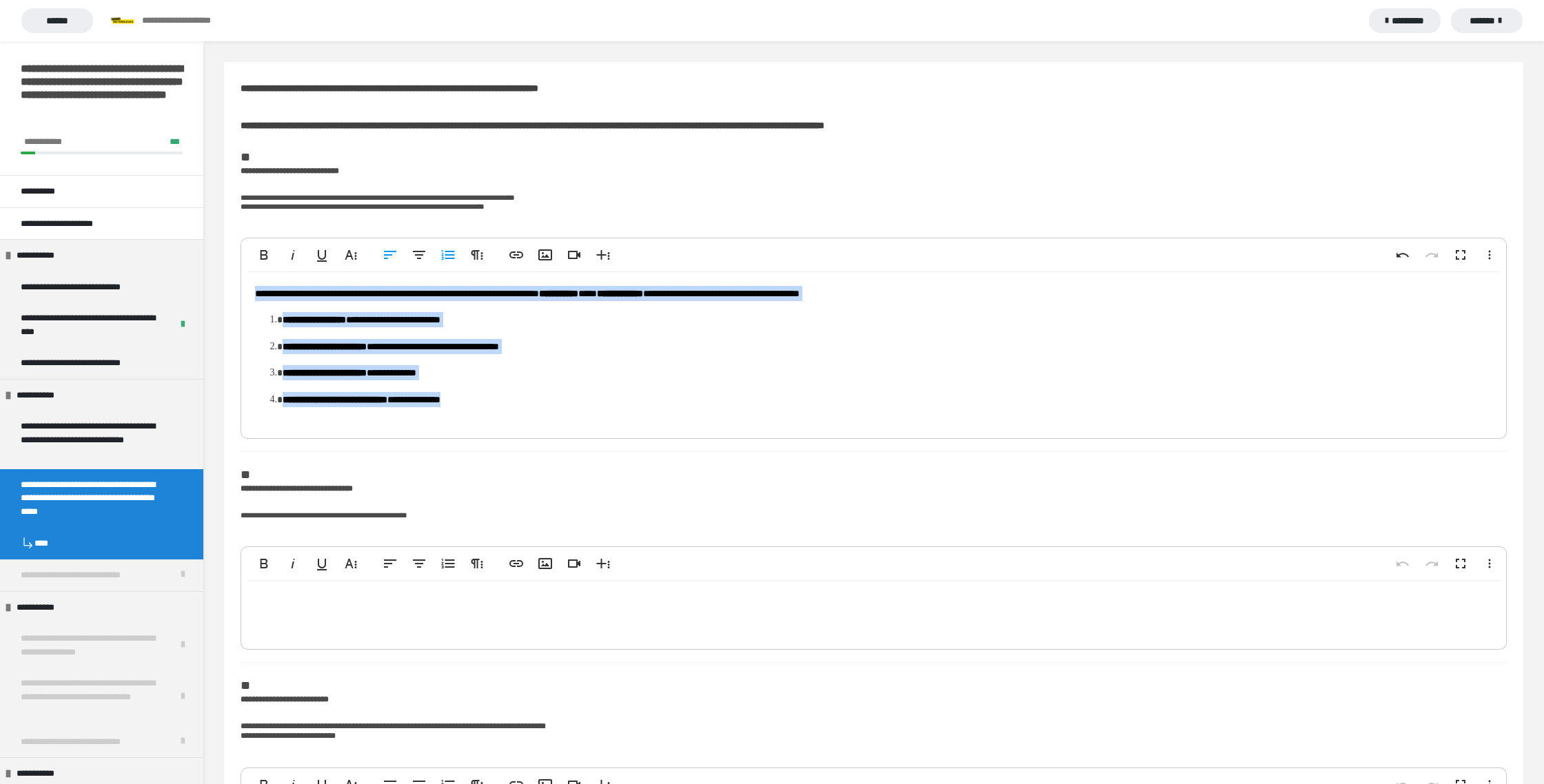 drag, startPoint x: 312, startPoint y: 311, endPoint x: 609, endPoint y: 422, distance: 317.0647 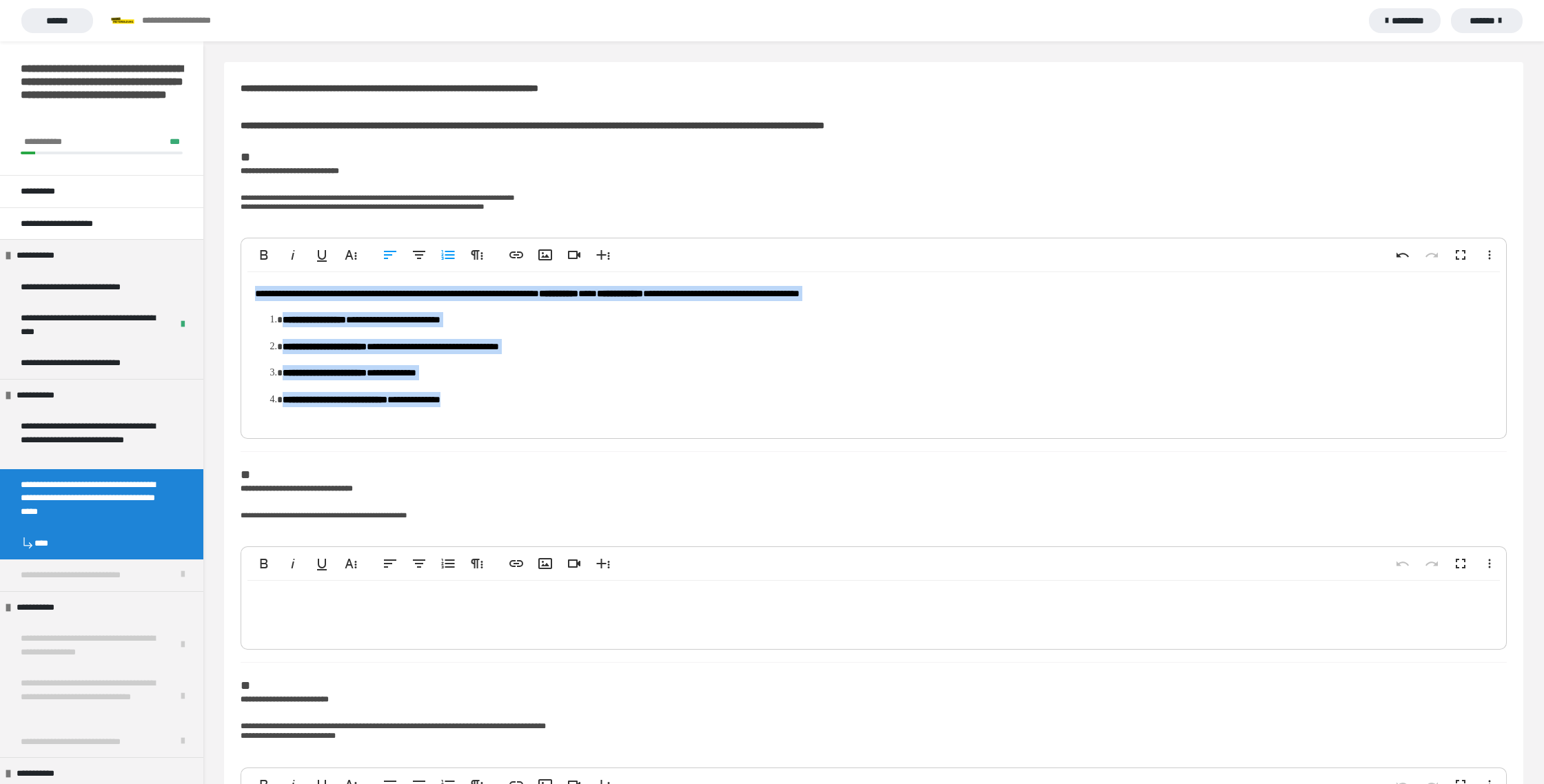 click on "**********" at bounding box center [873, 352] 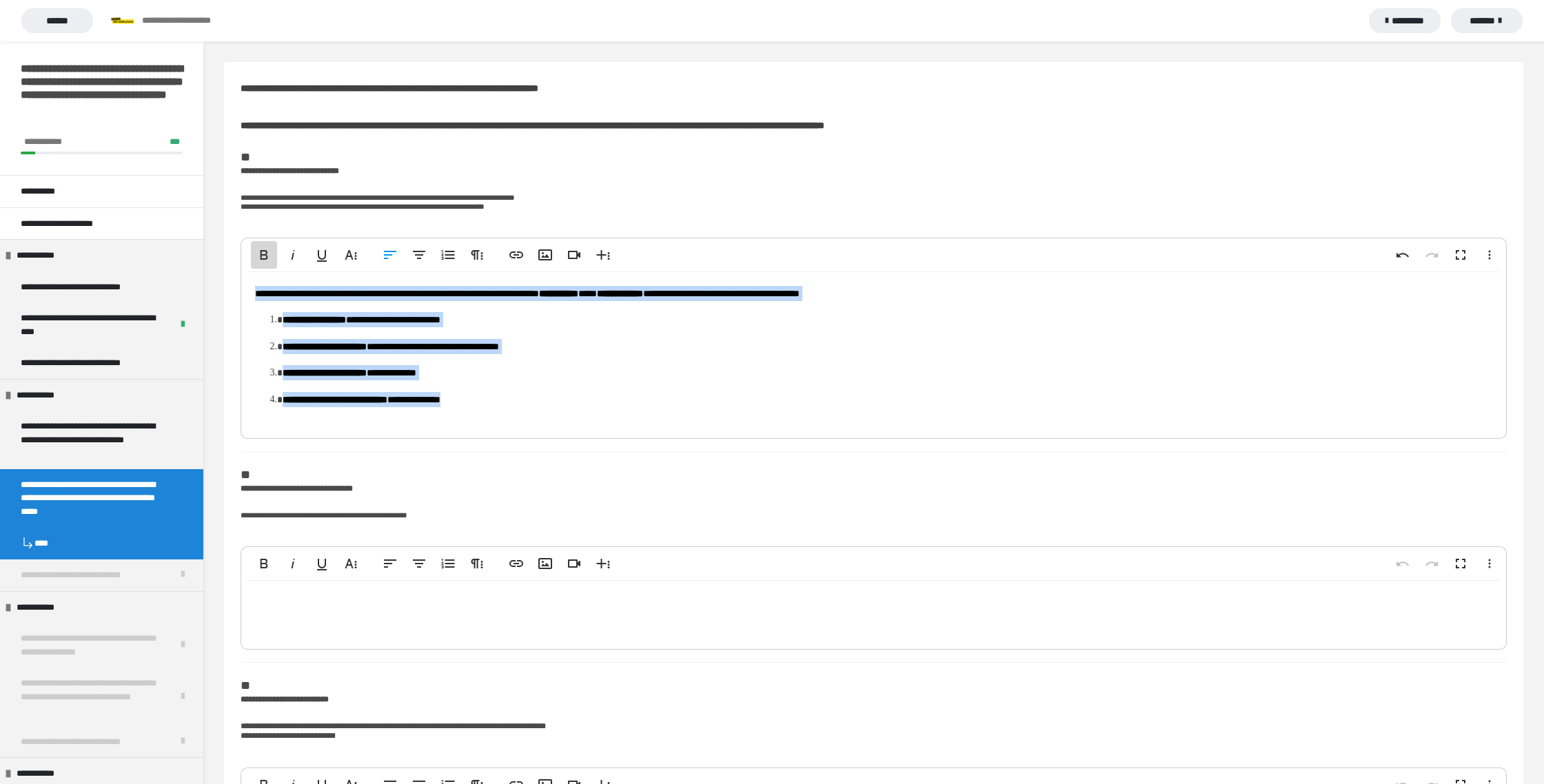 click 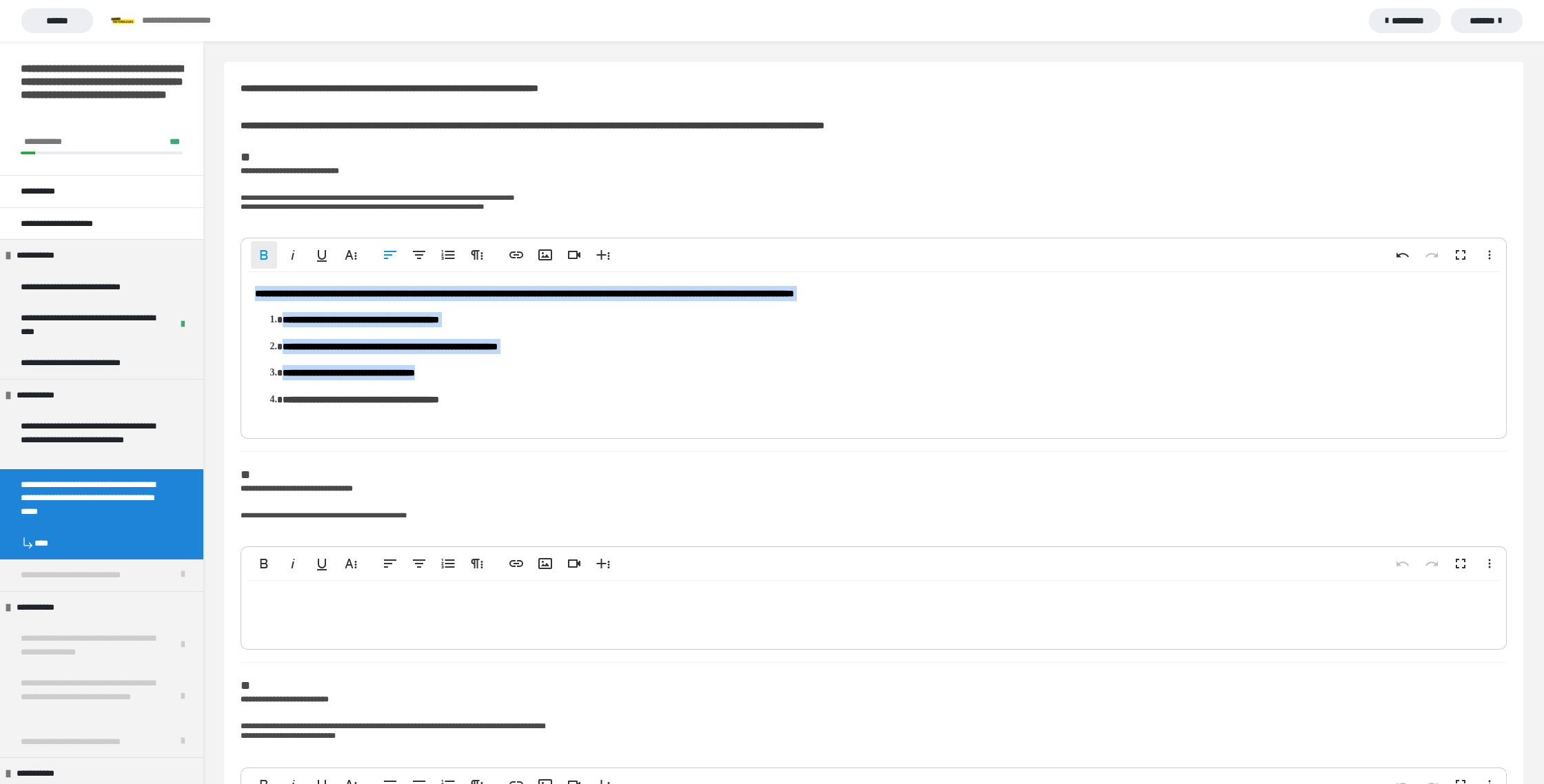 click 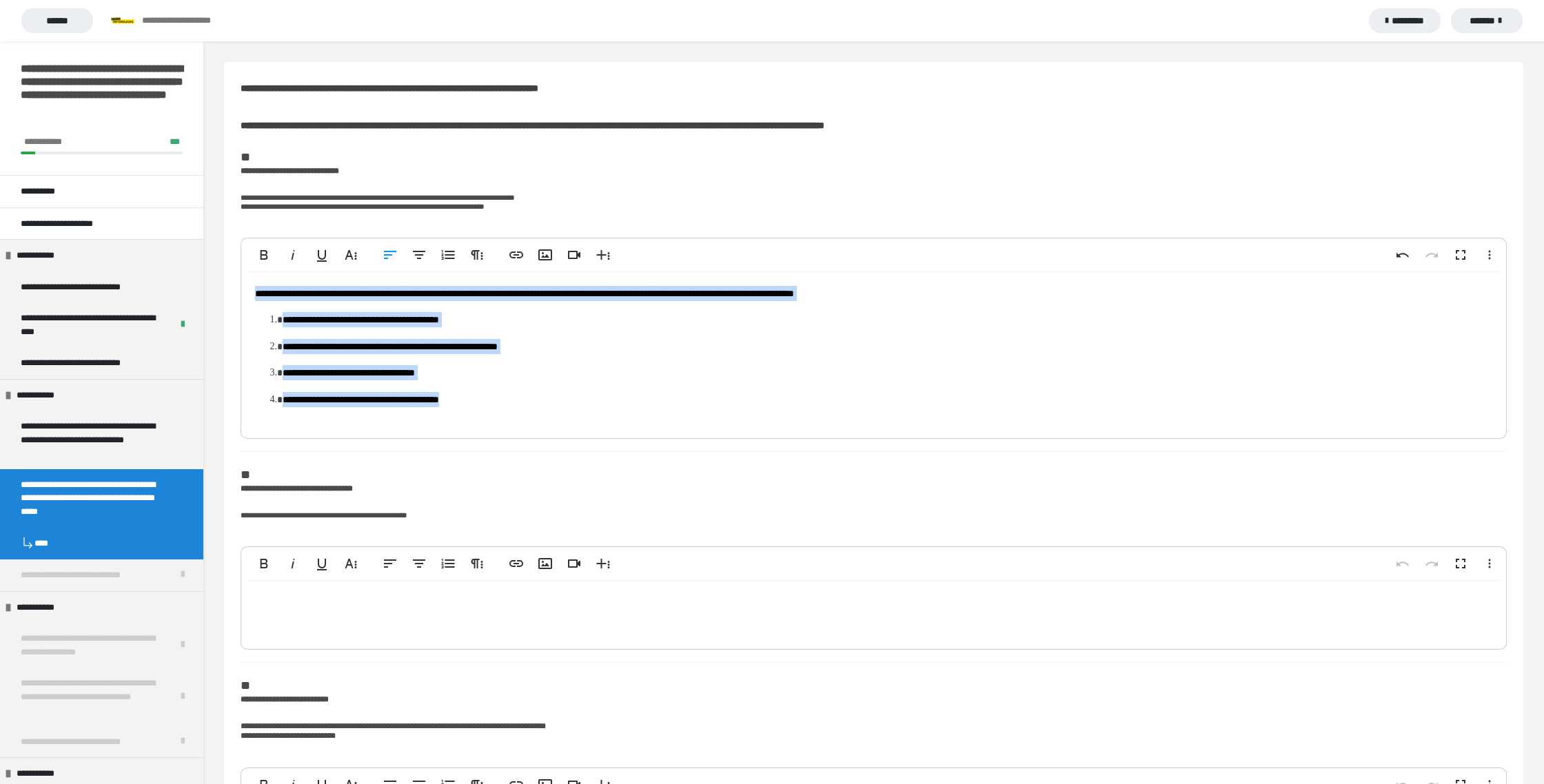 click on "**********" at bounding box center (887, 400) 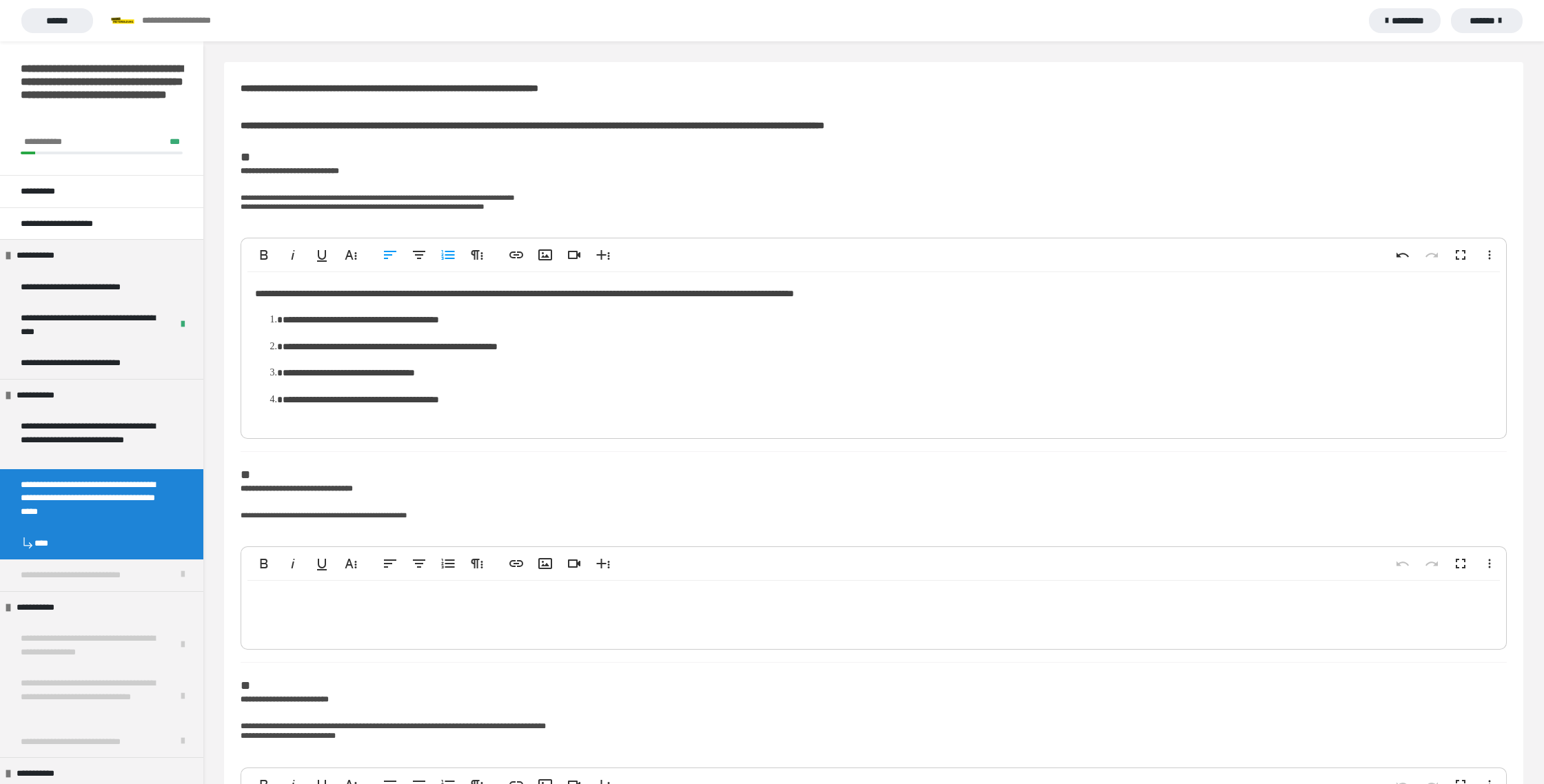 click on "**********" at bounding box center [887, 320] 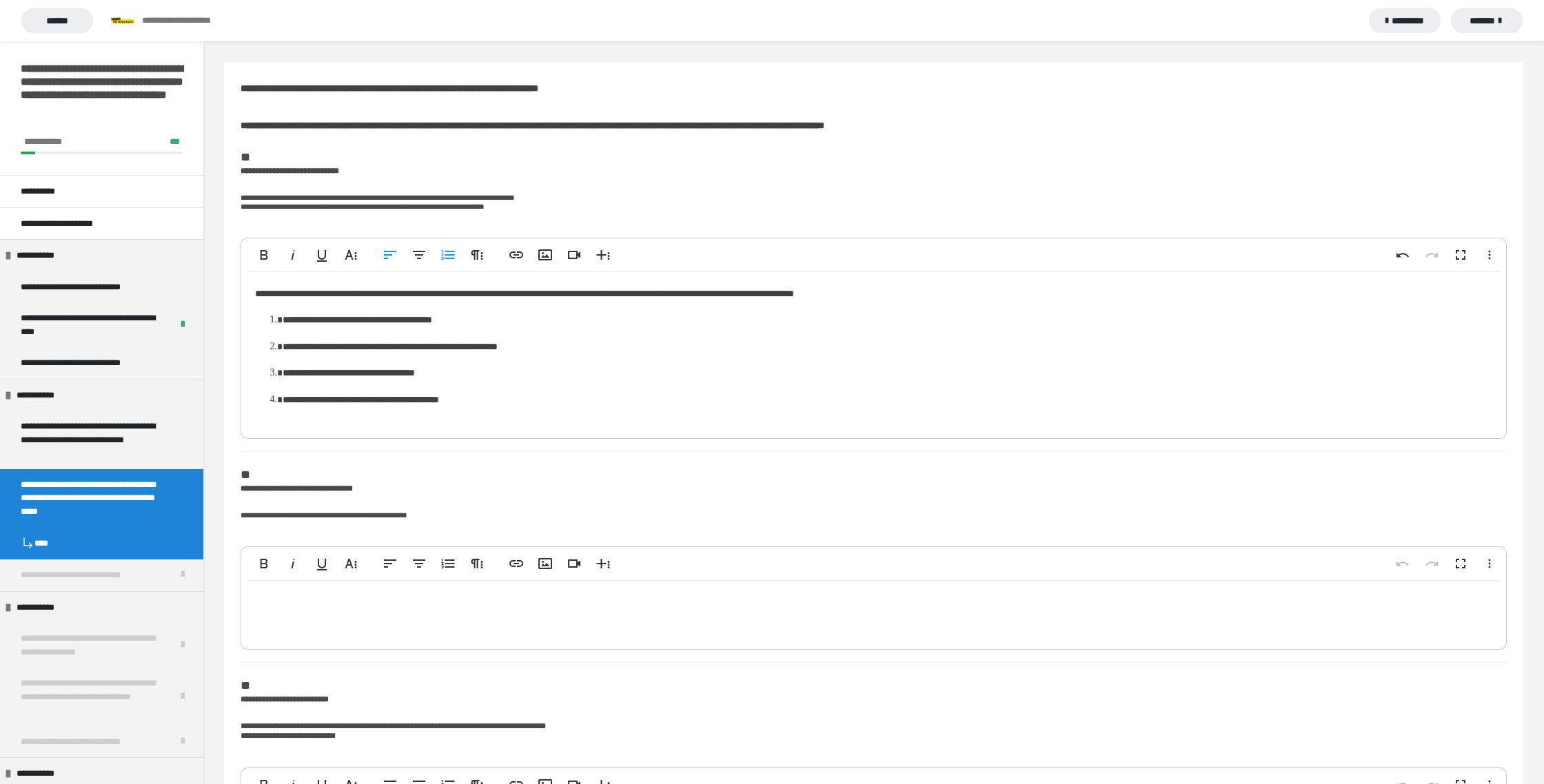 type 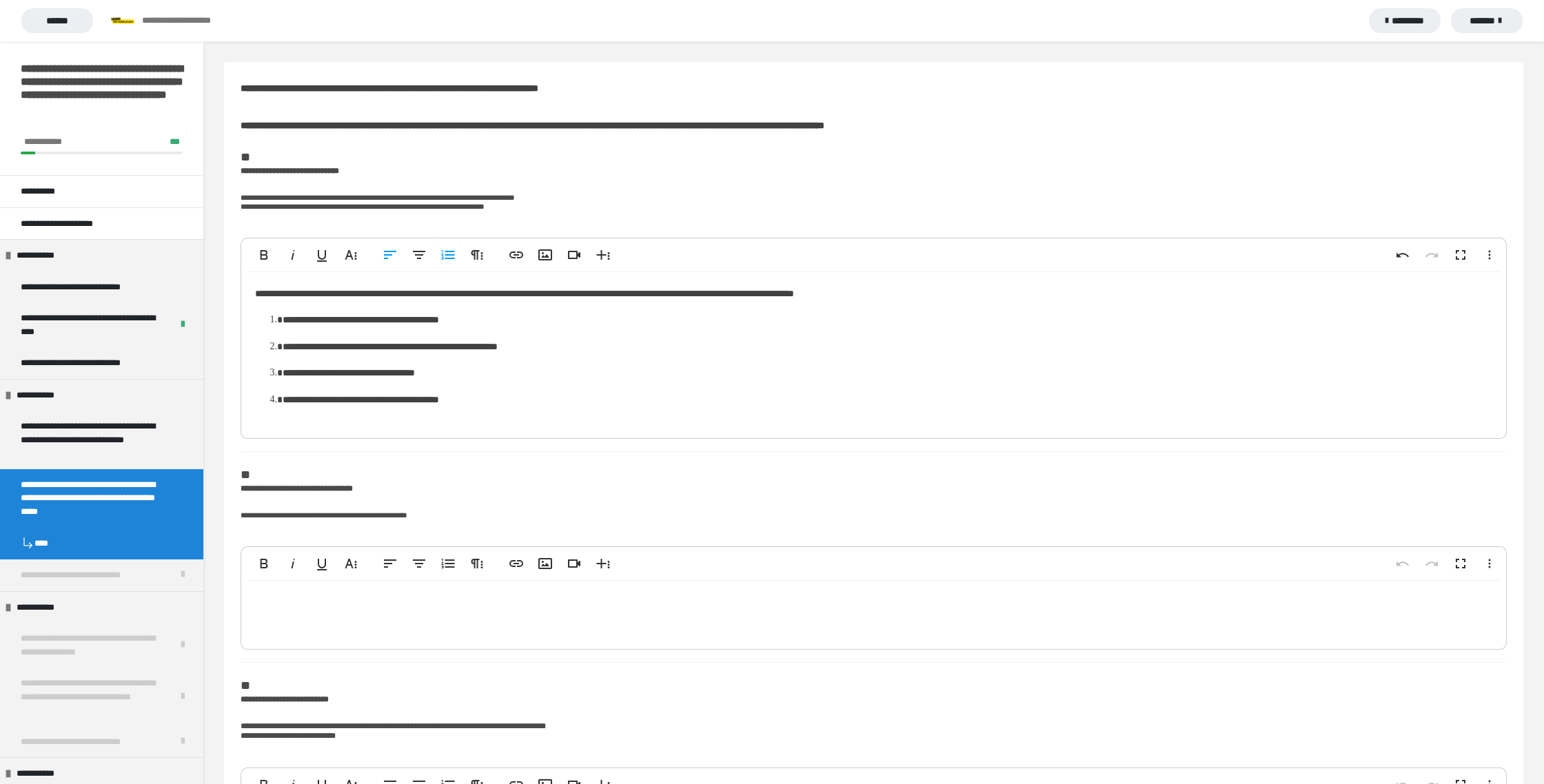 click on "**********" at bounding box center (887, 347) 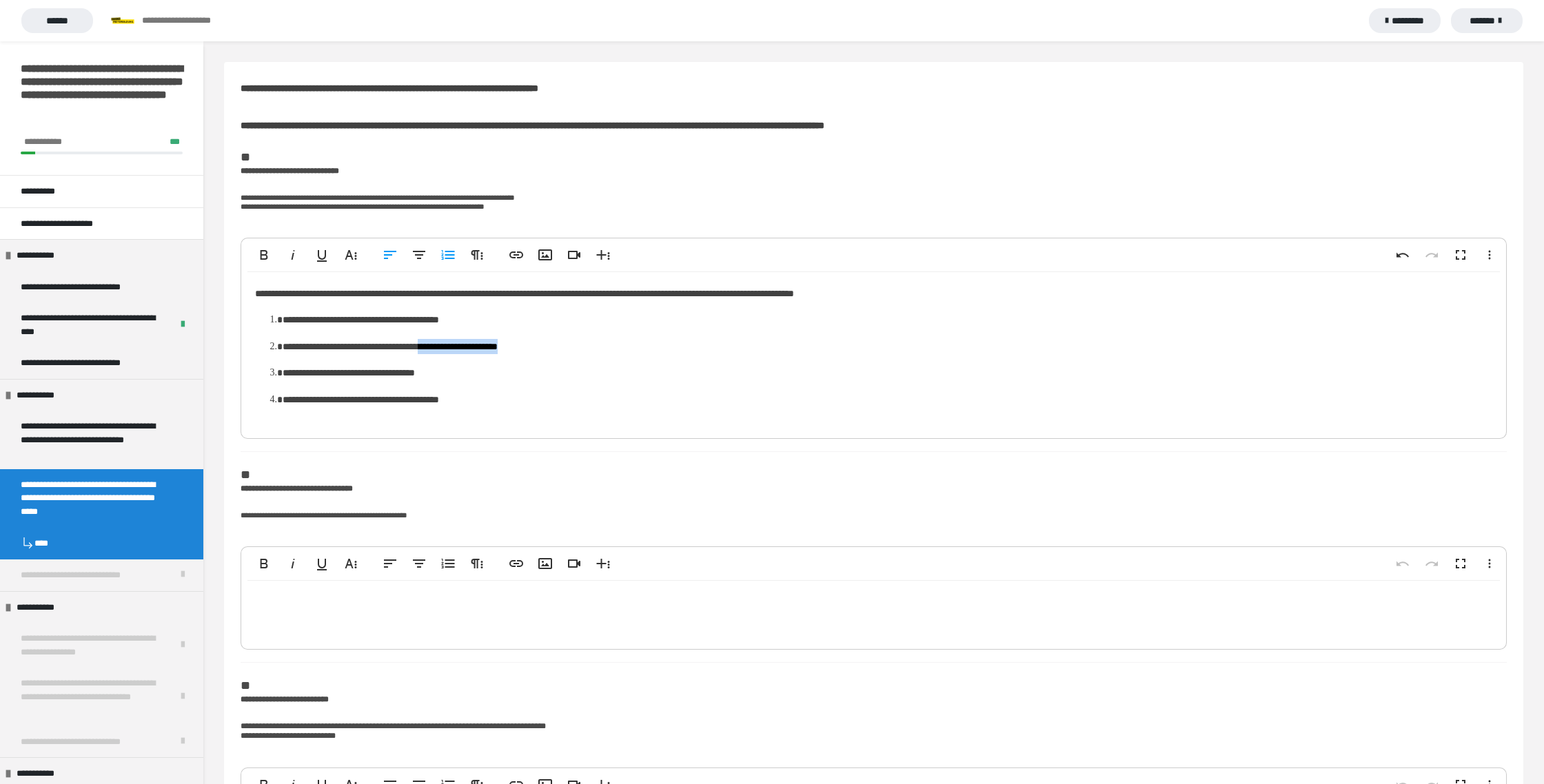 drag, startPoint x: 547, startPoint y: 345, endPoint x: 451, endPoint y: 345, distance: 96 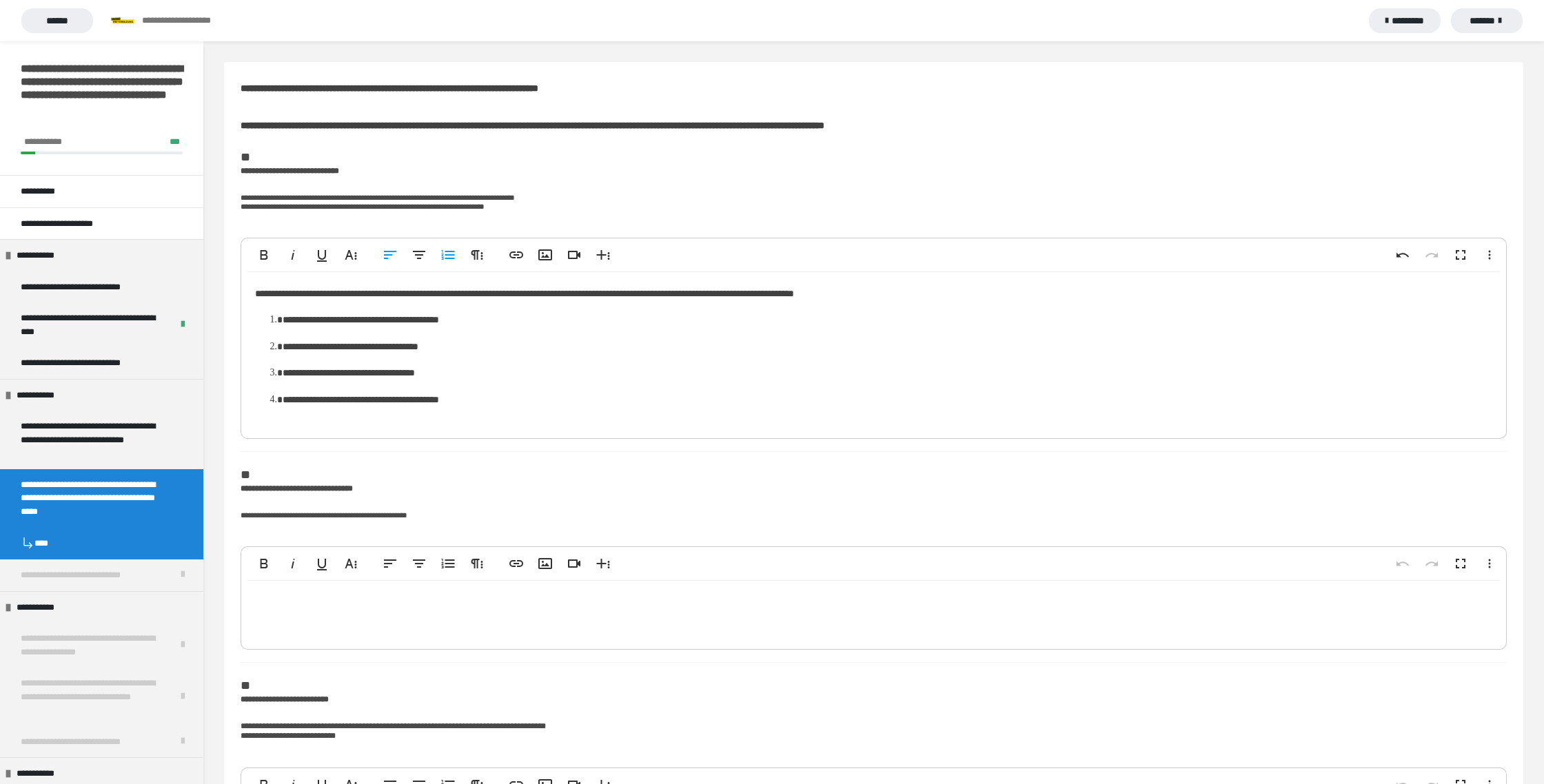 drag, startPoint x: 424, startPoint y: 398, endPoint x: 461, endPoint y: 402, distance: 37.215588 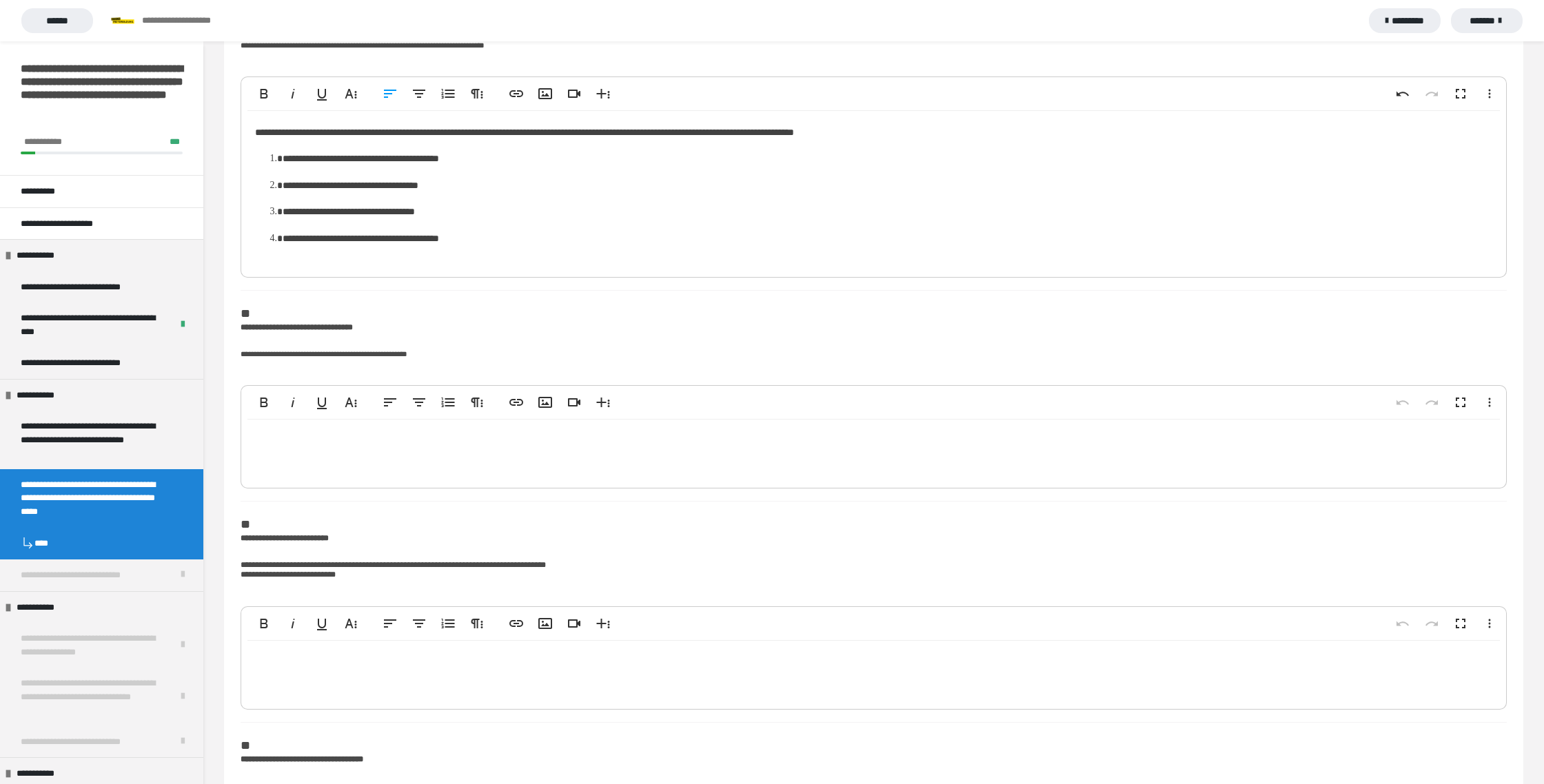 scroll, scrollTop: 163, scrollLeft: 0, axis: vertical 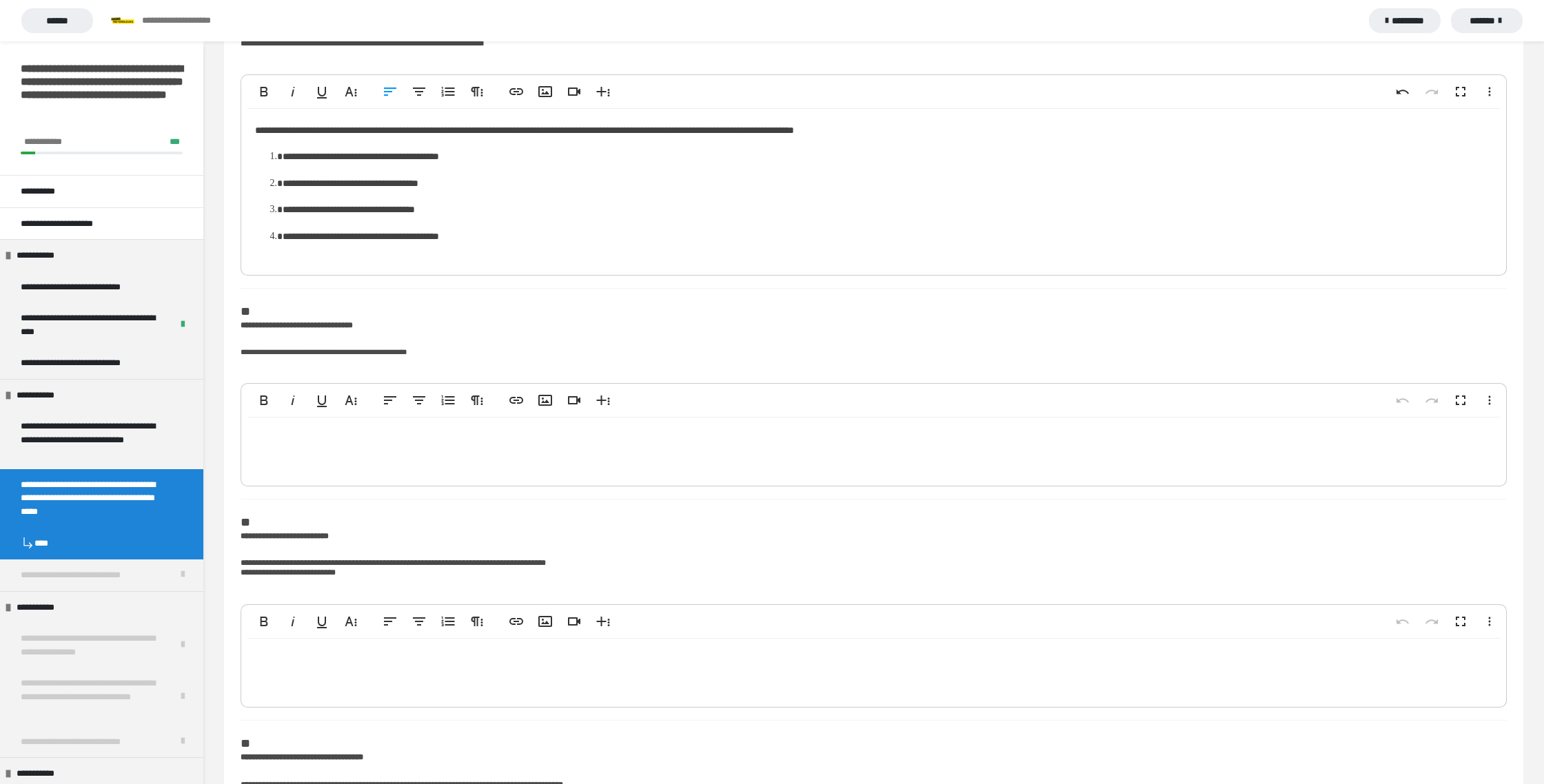 click at bounding box center [873, 448] 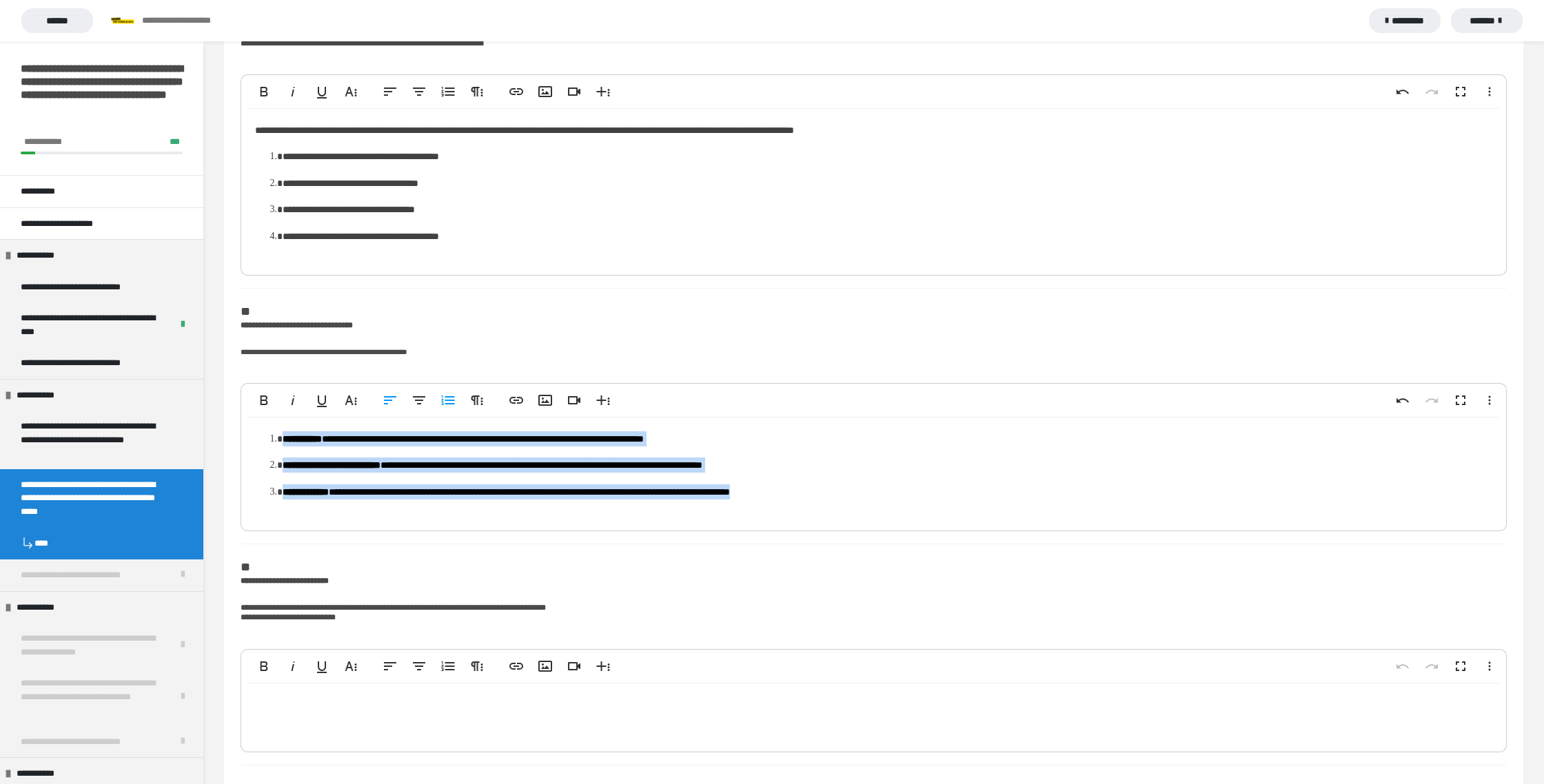 drag, startPoint x: 350, startPoint y: 471, endPoint x: 441, endPoint y: 526, distance: 106.32968 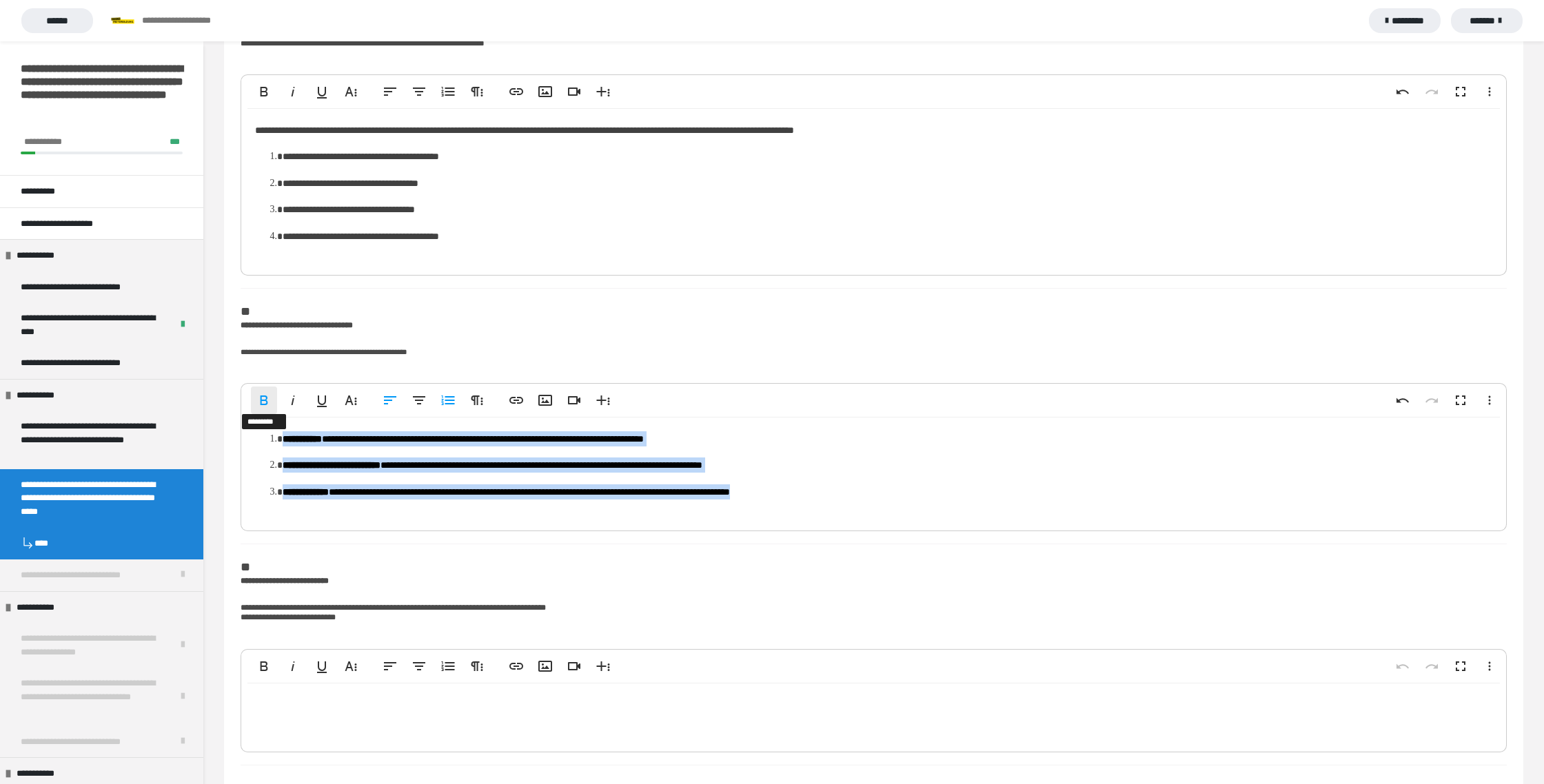 click 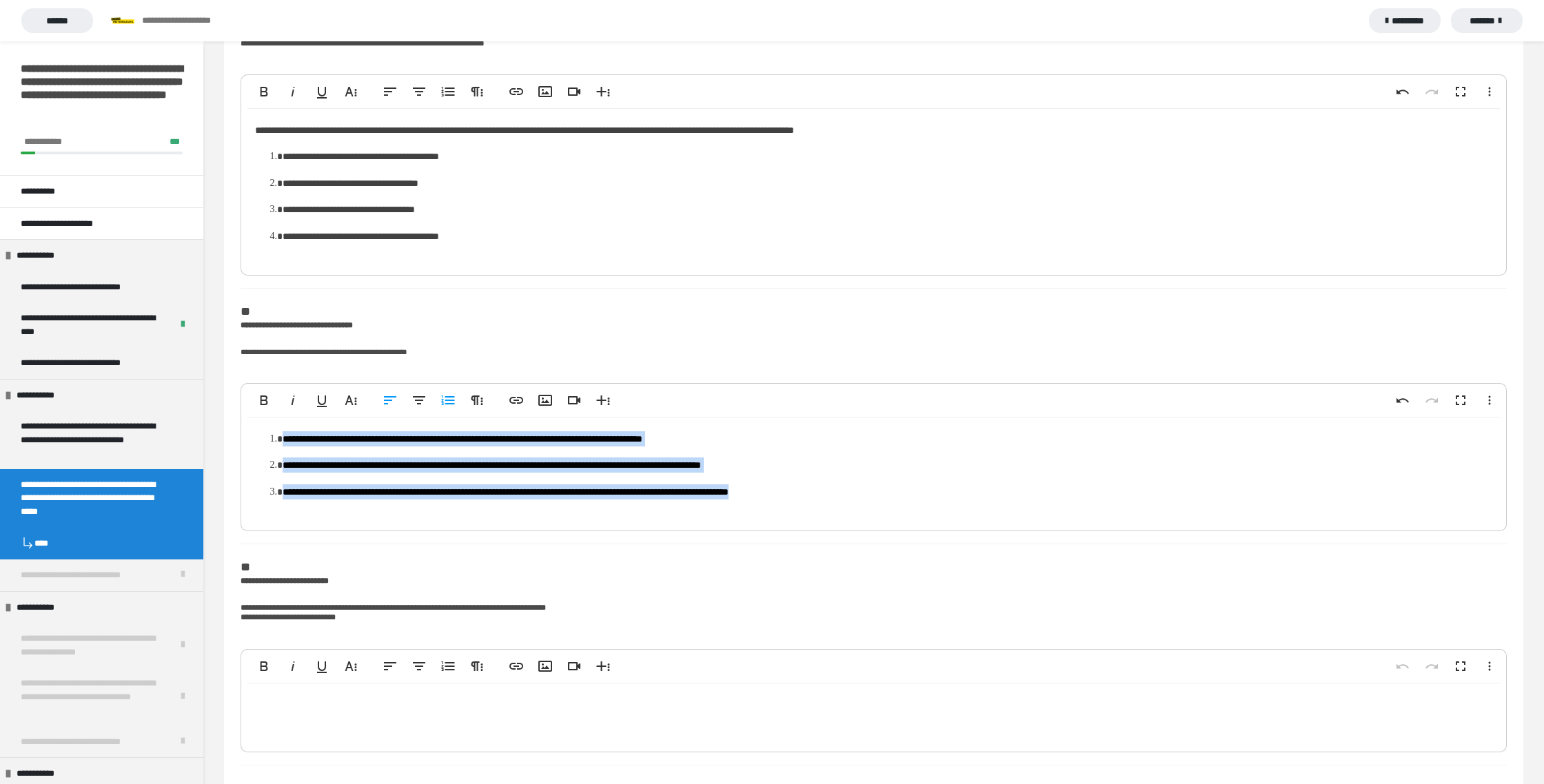 click on "**********" at bounding box center (873, 471) 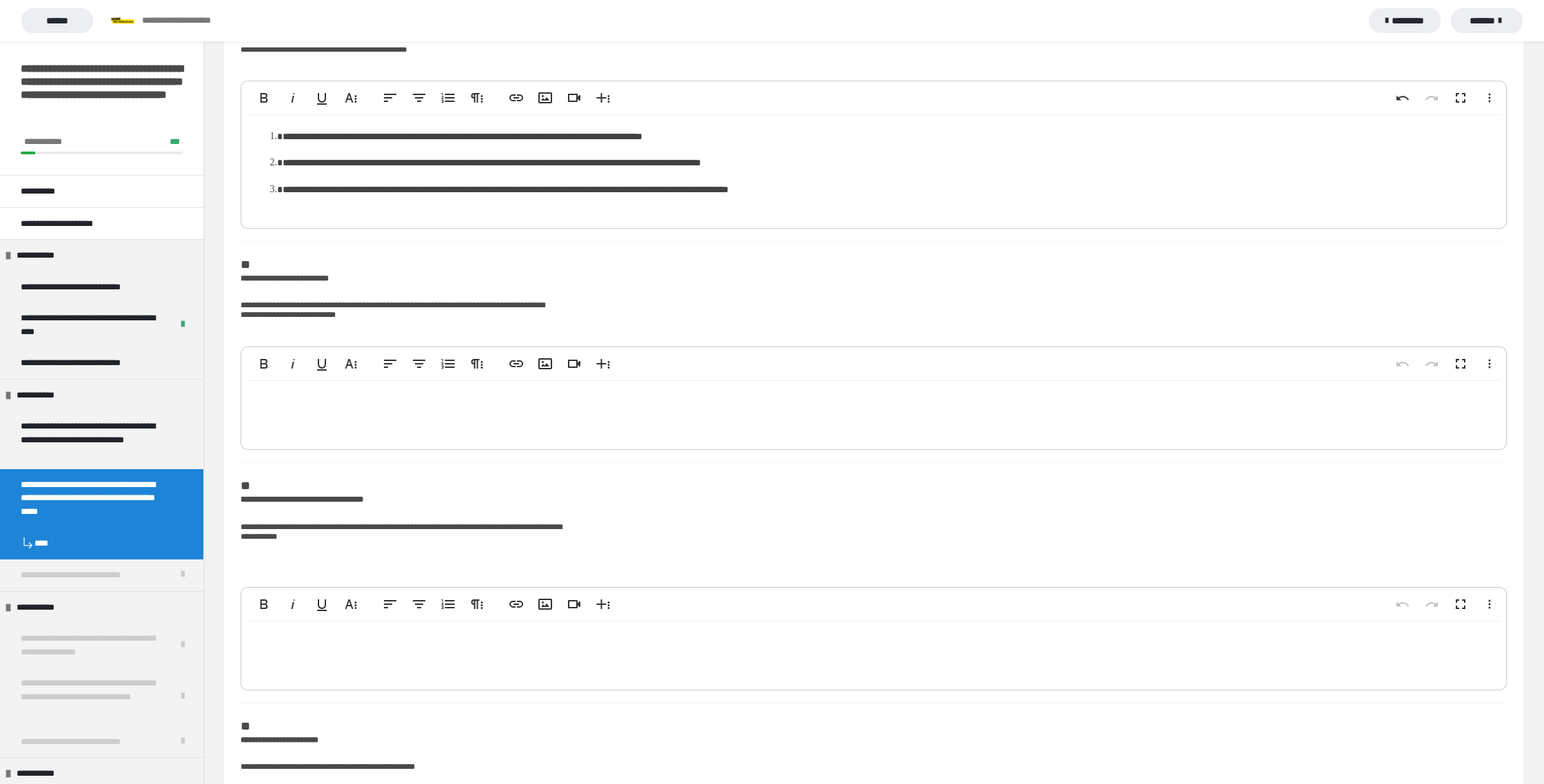 scroll, scrollTop: 508, scrollLeft: 0, axis: vertical 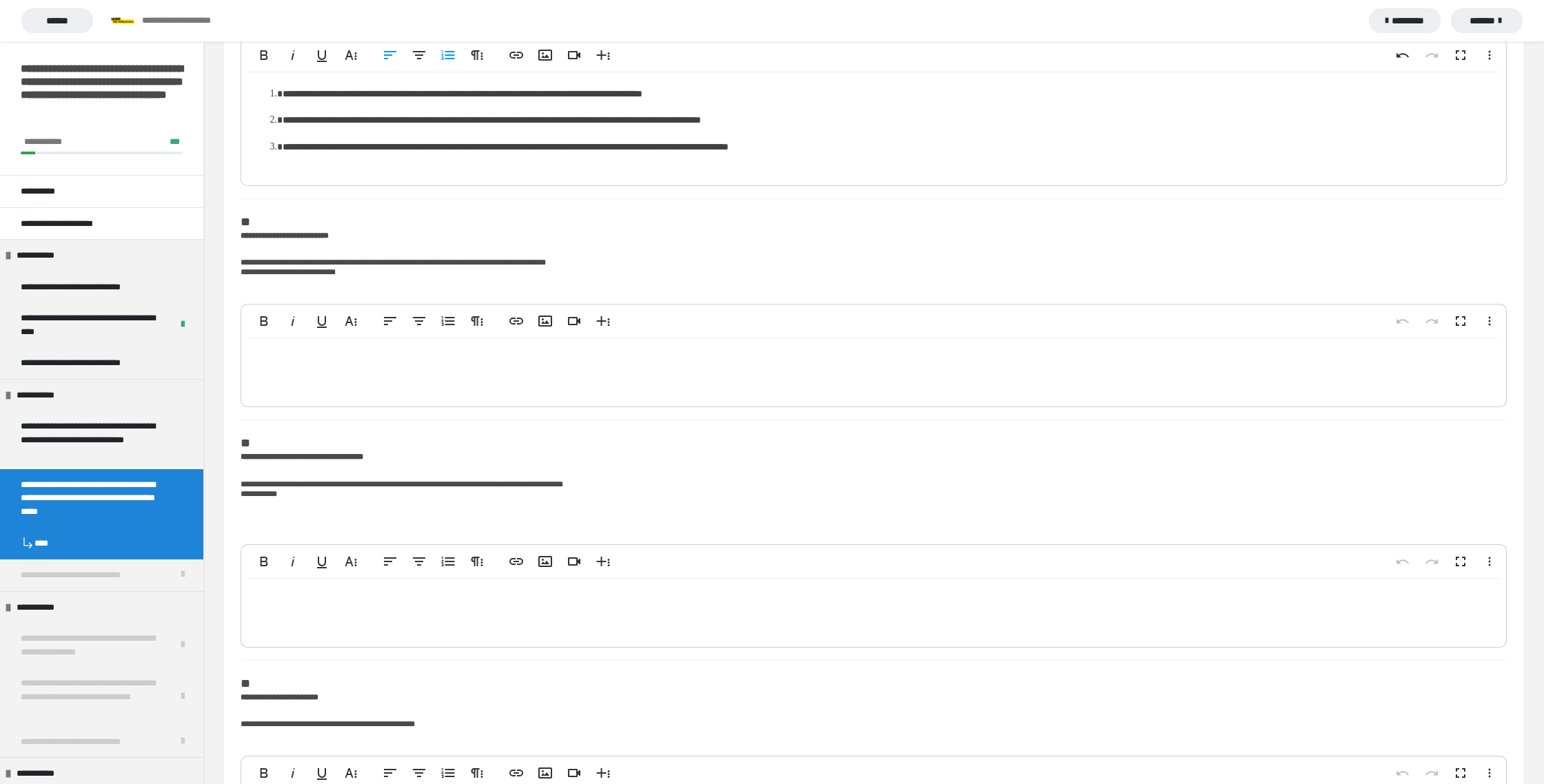 click at bounding box center [873, 369] 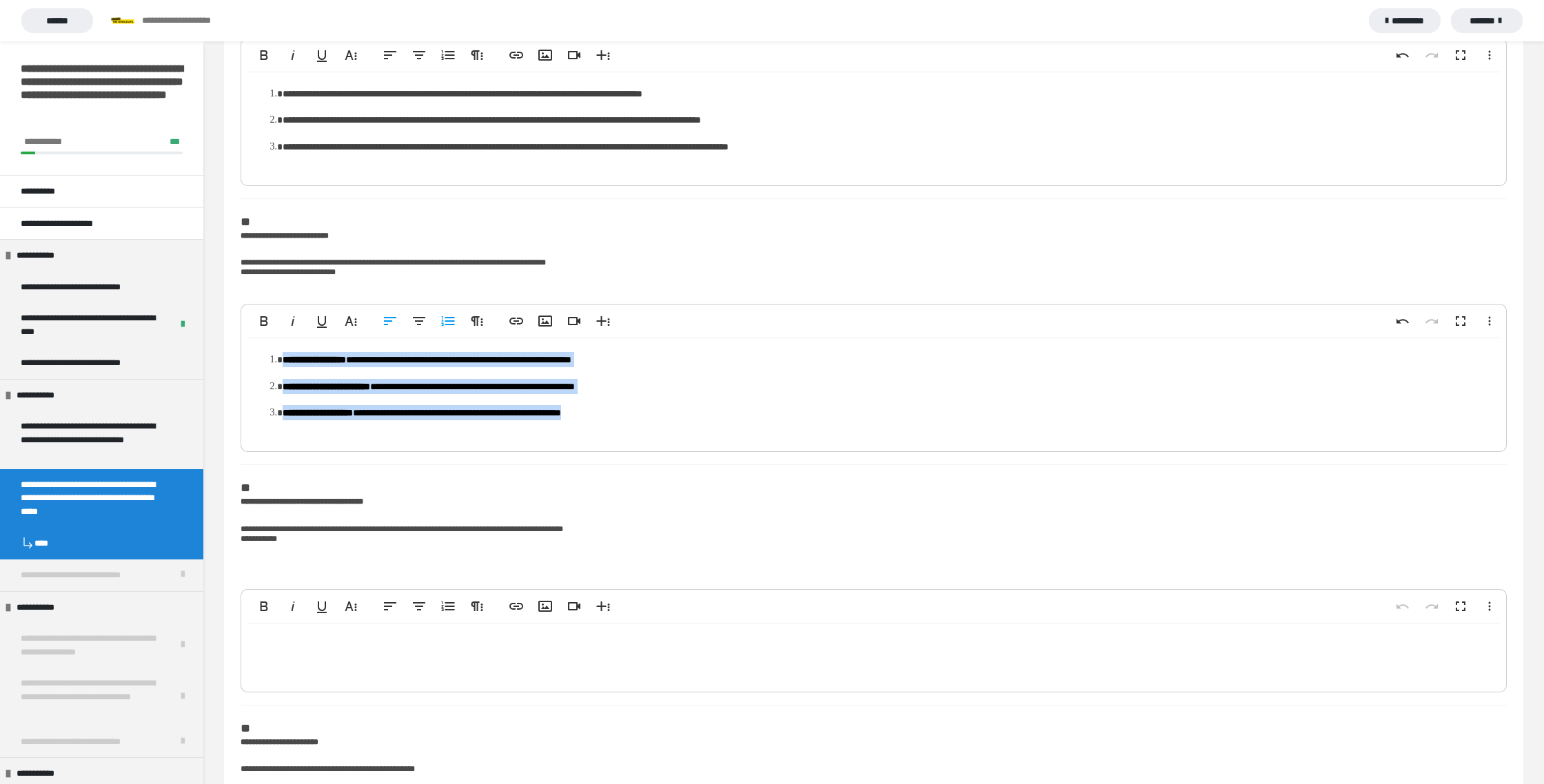 drag, startPoint x: 284, startPoint y: 360, endPoint x: 421, endPoint y: 433, distance: 155.23531 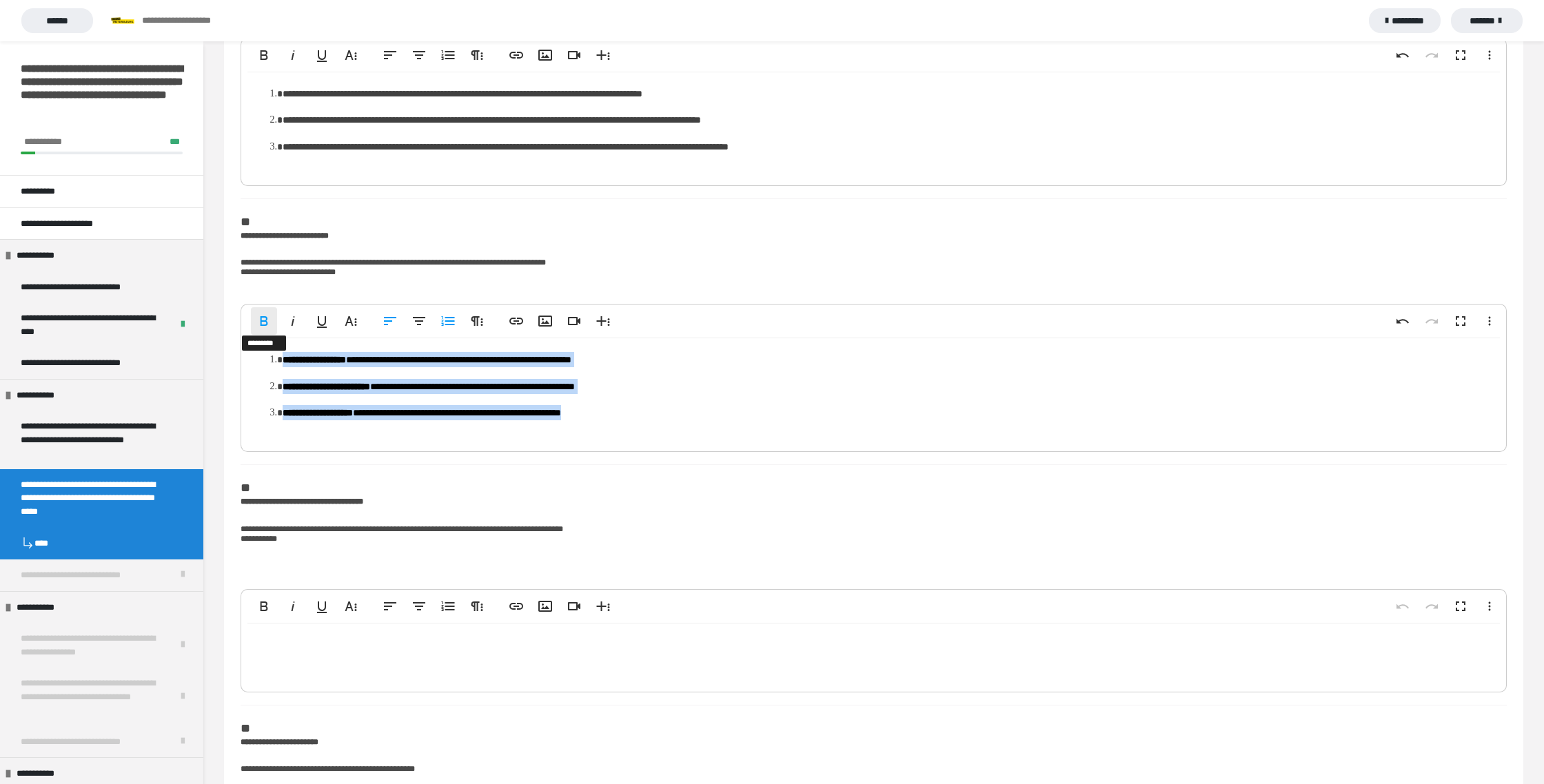 click 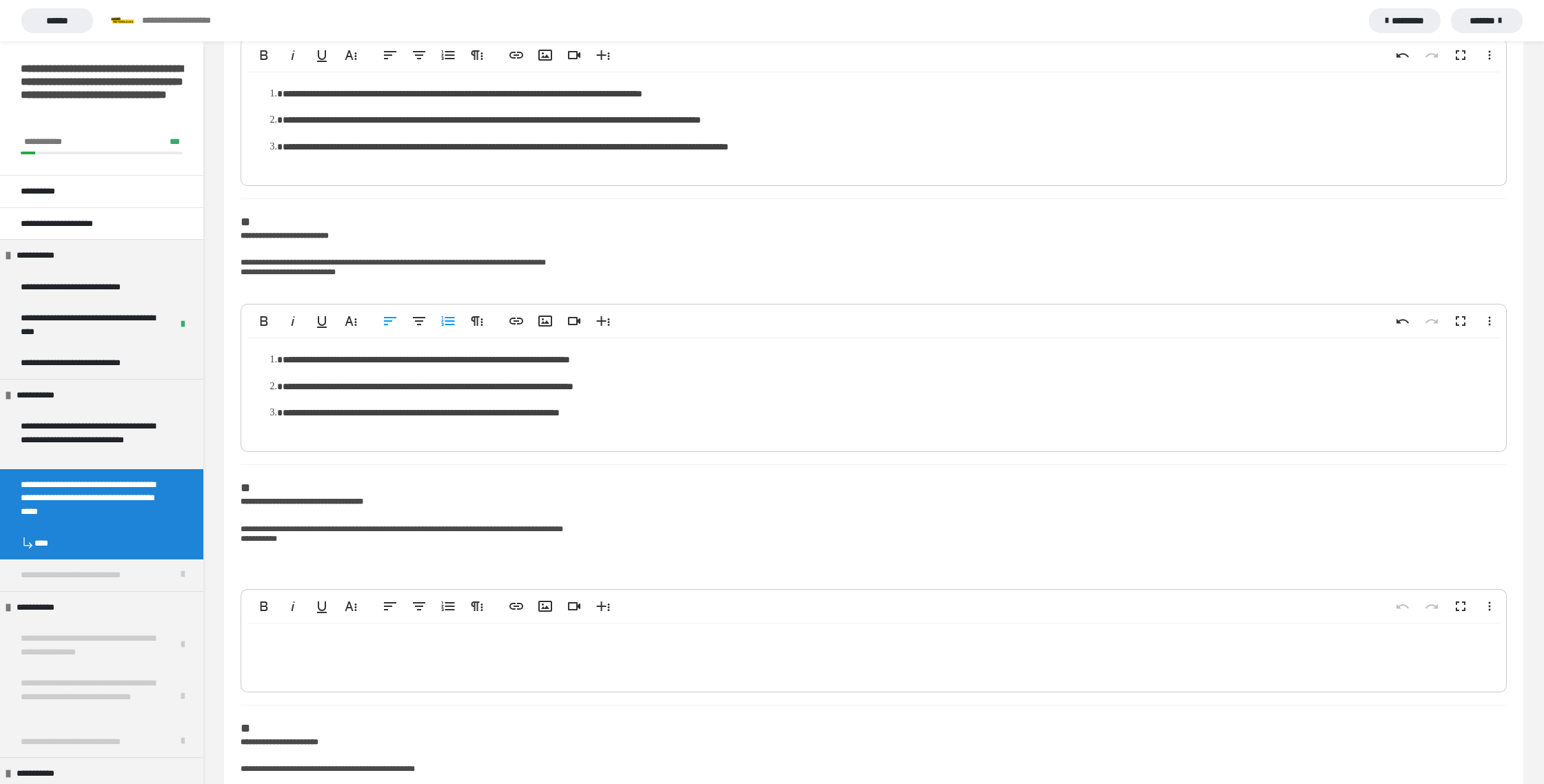 click on "**********" at bounding box center (887, 120) 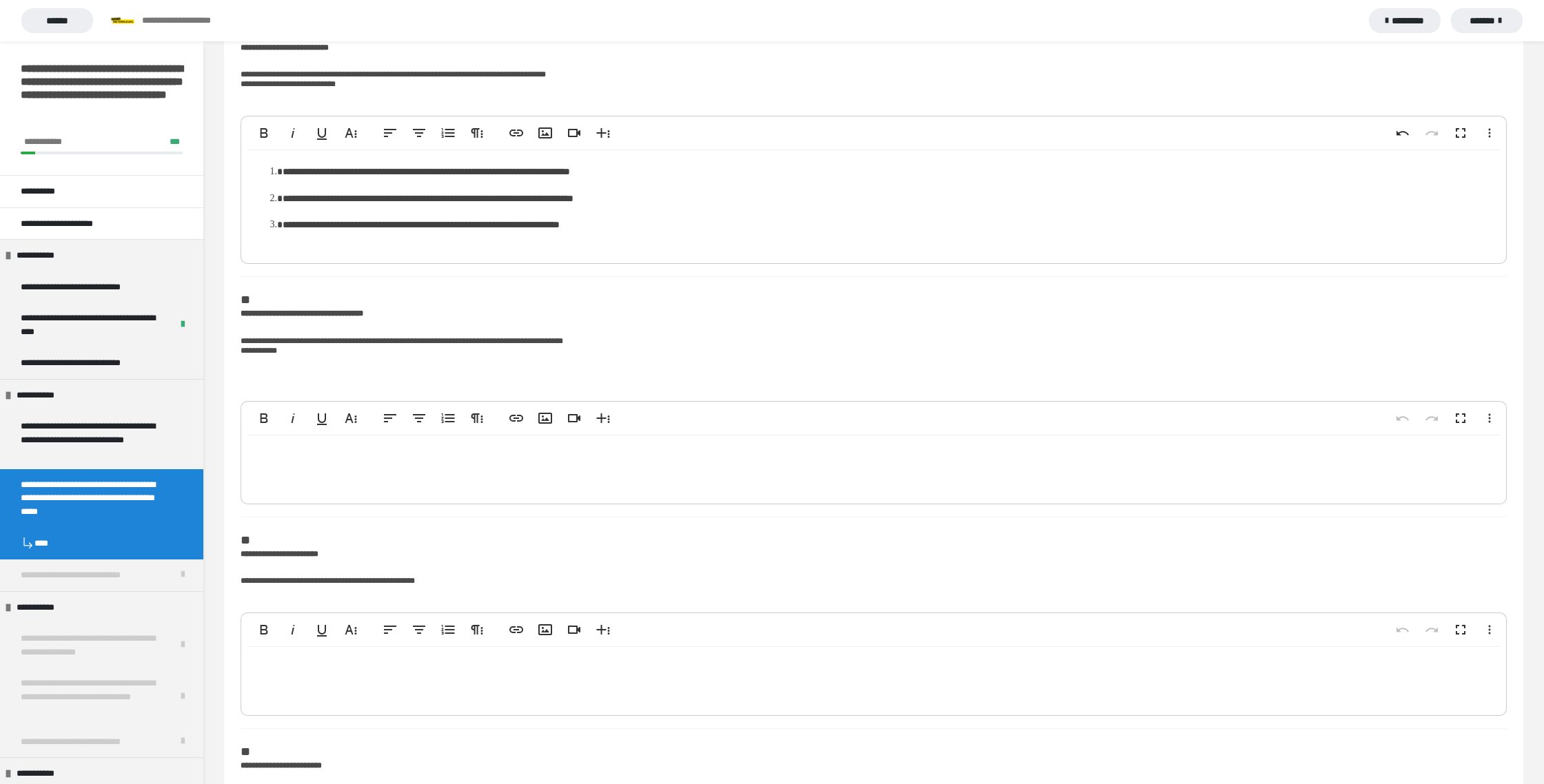 scroll, scrollTop: 701, scrollLeft: 0, axis: vertical 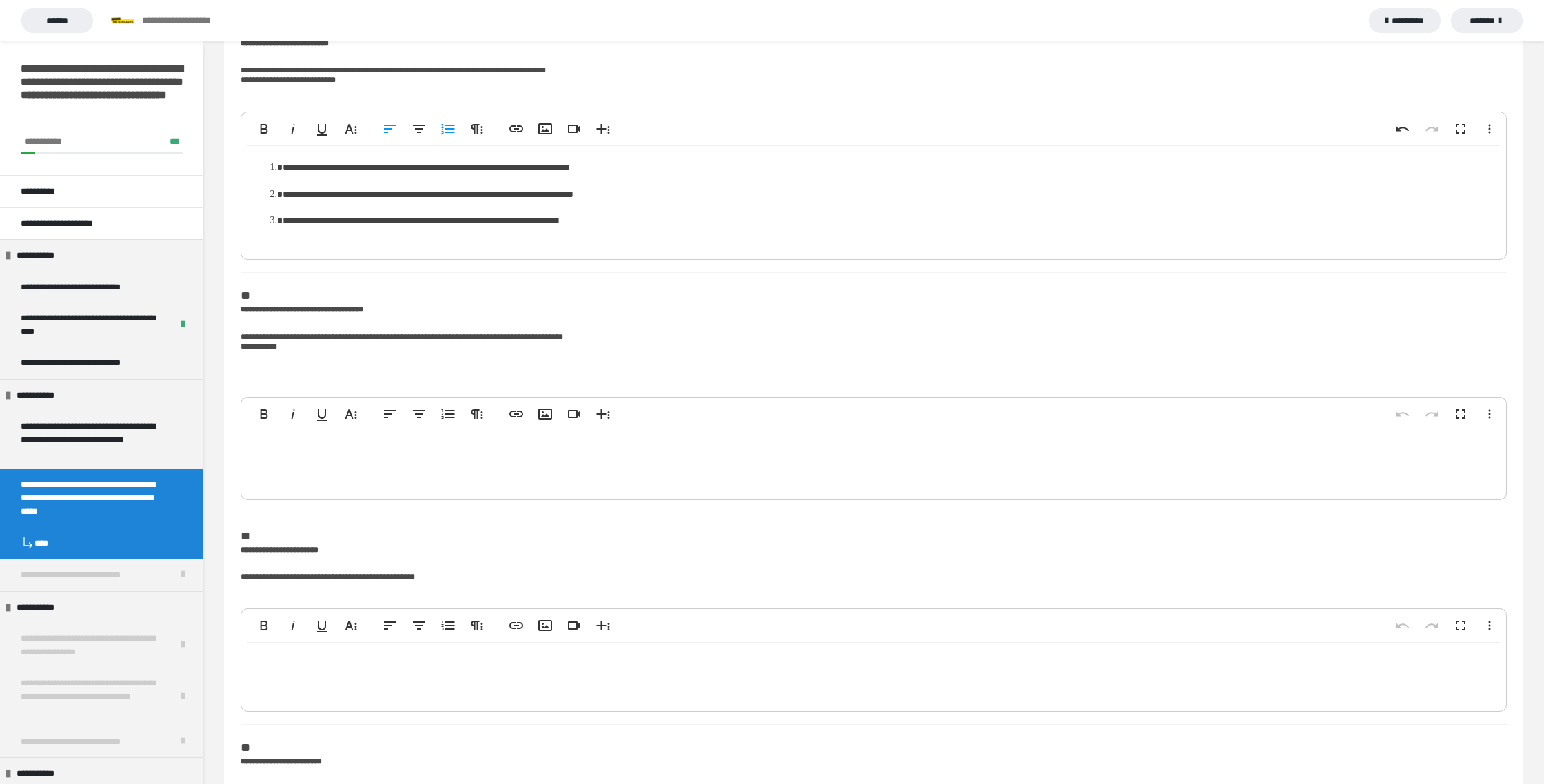 click at bounding box center [873, 462] 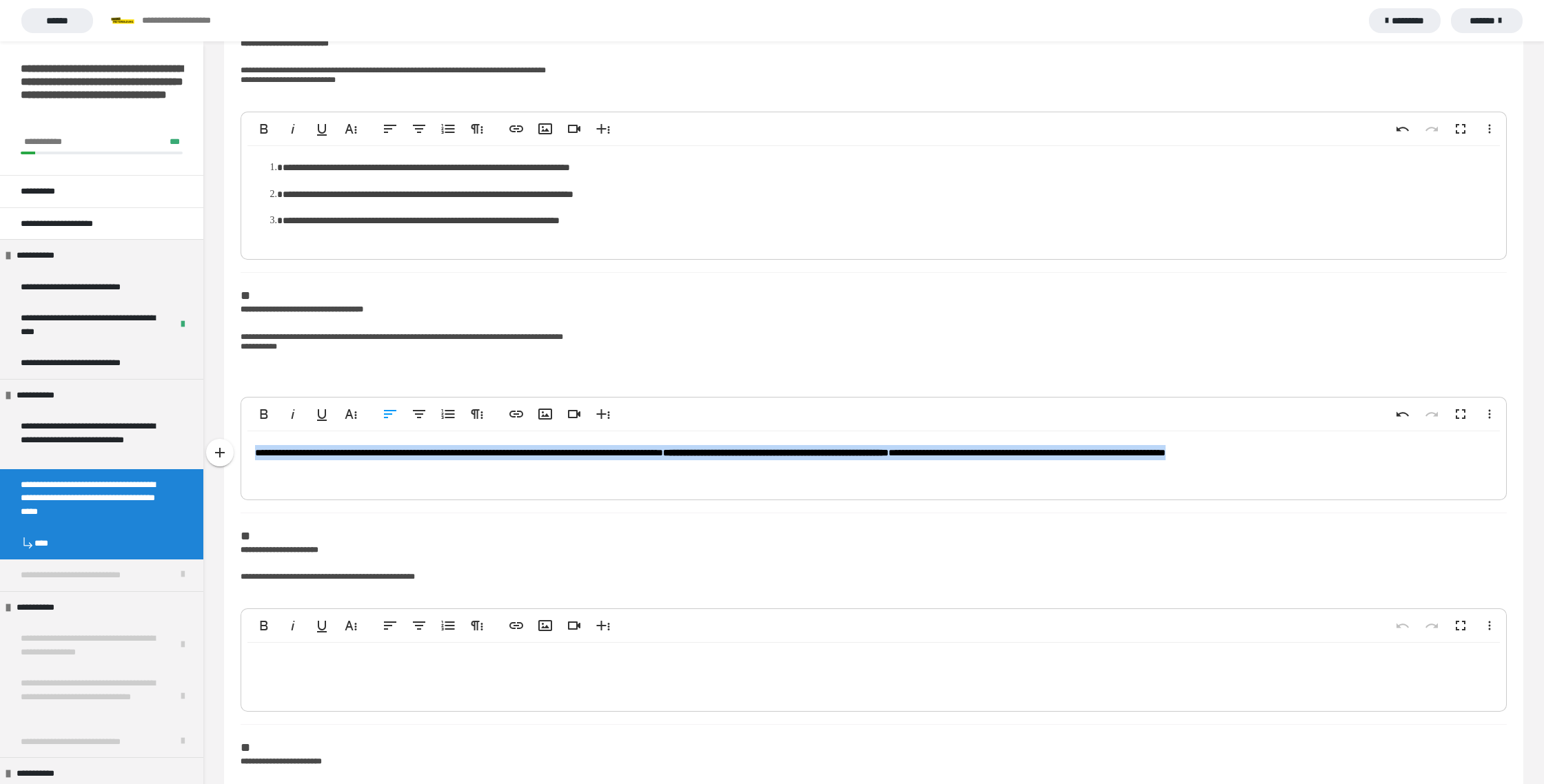 drag, startPoint x: 254, startPoint y: 455, endPoint x: 1478, endPoint y: 455, distance: 1224 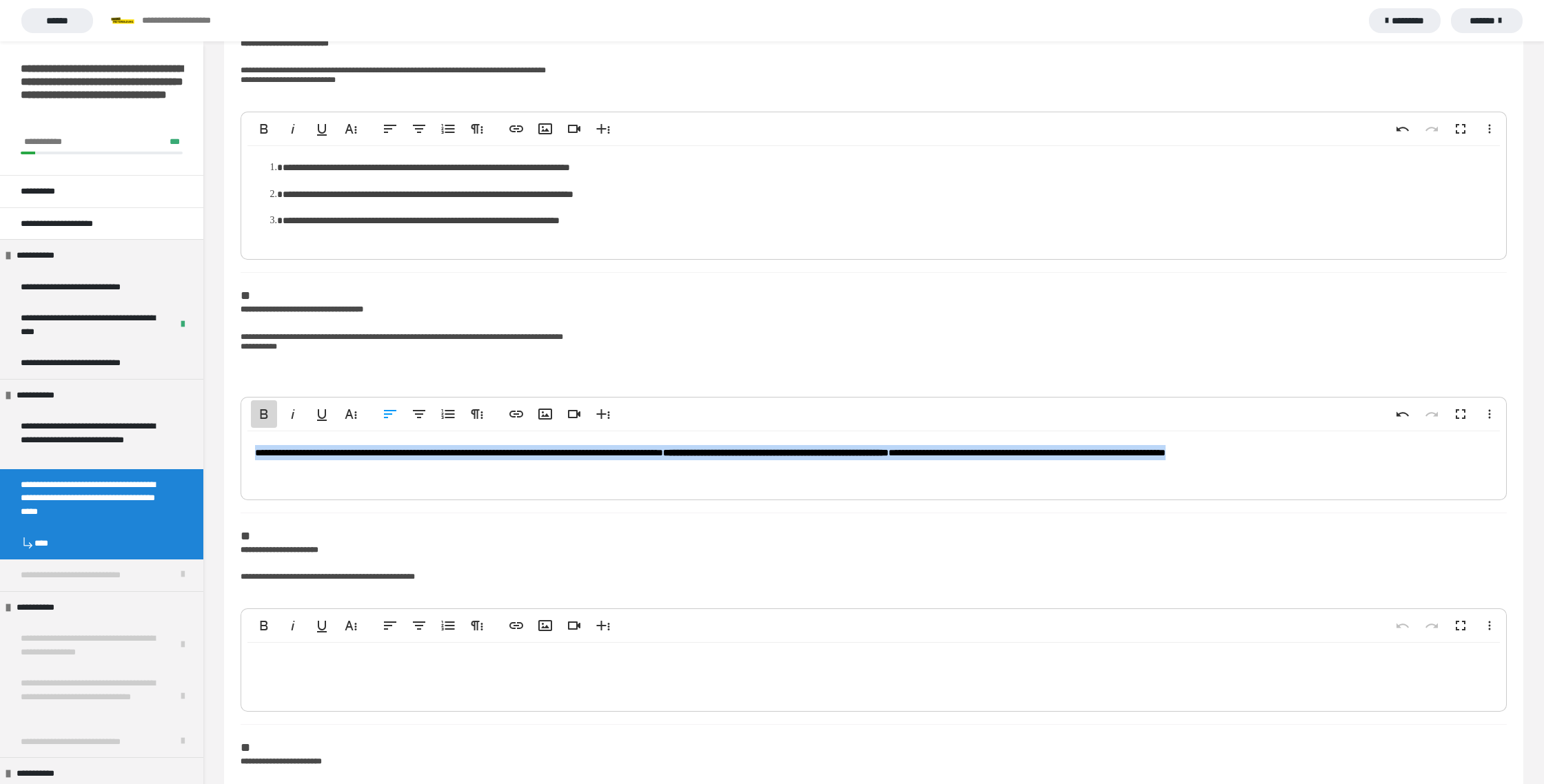 click 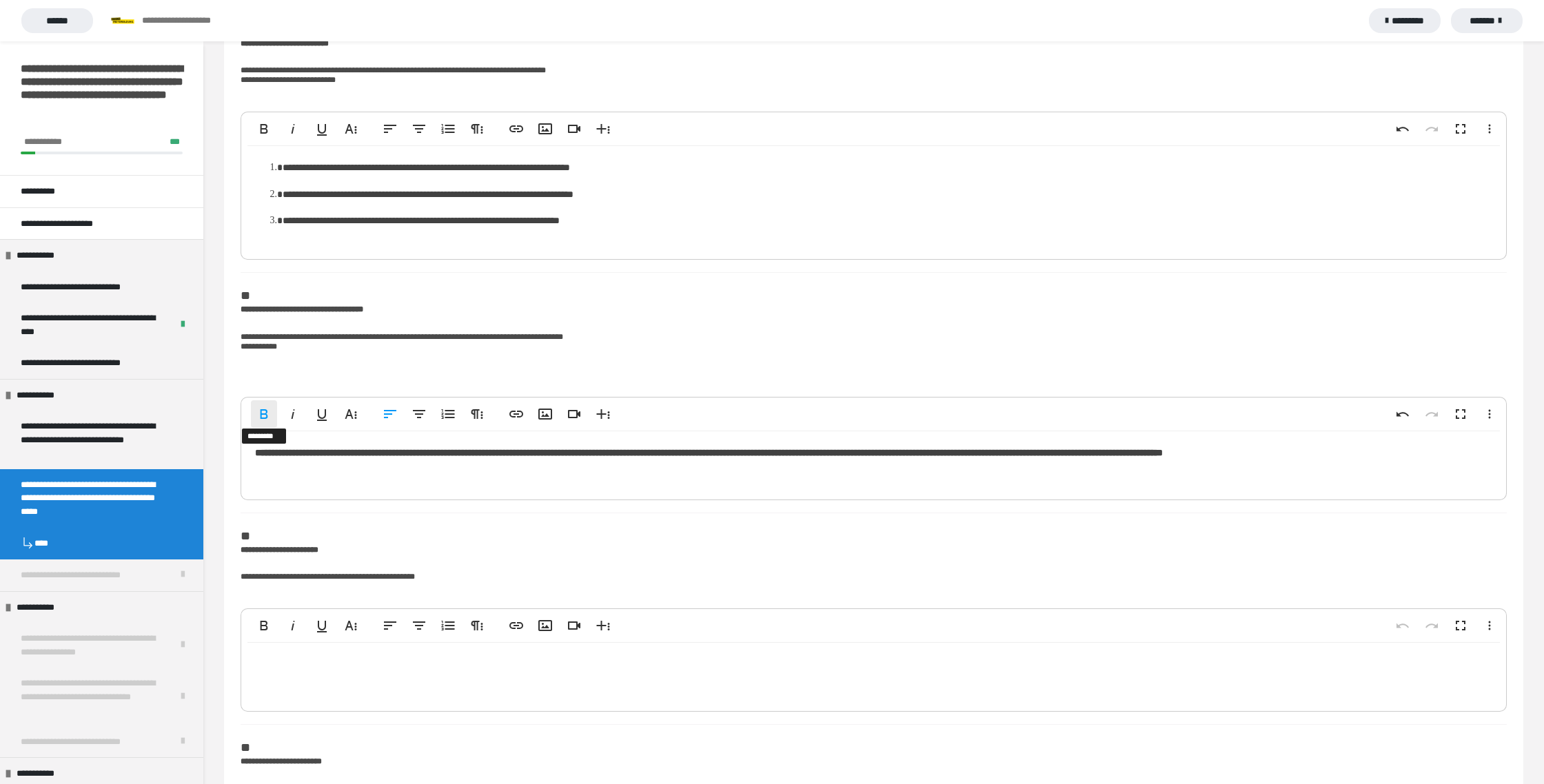 click 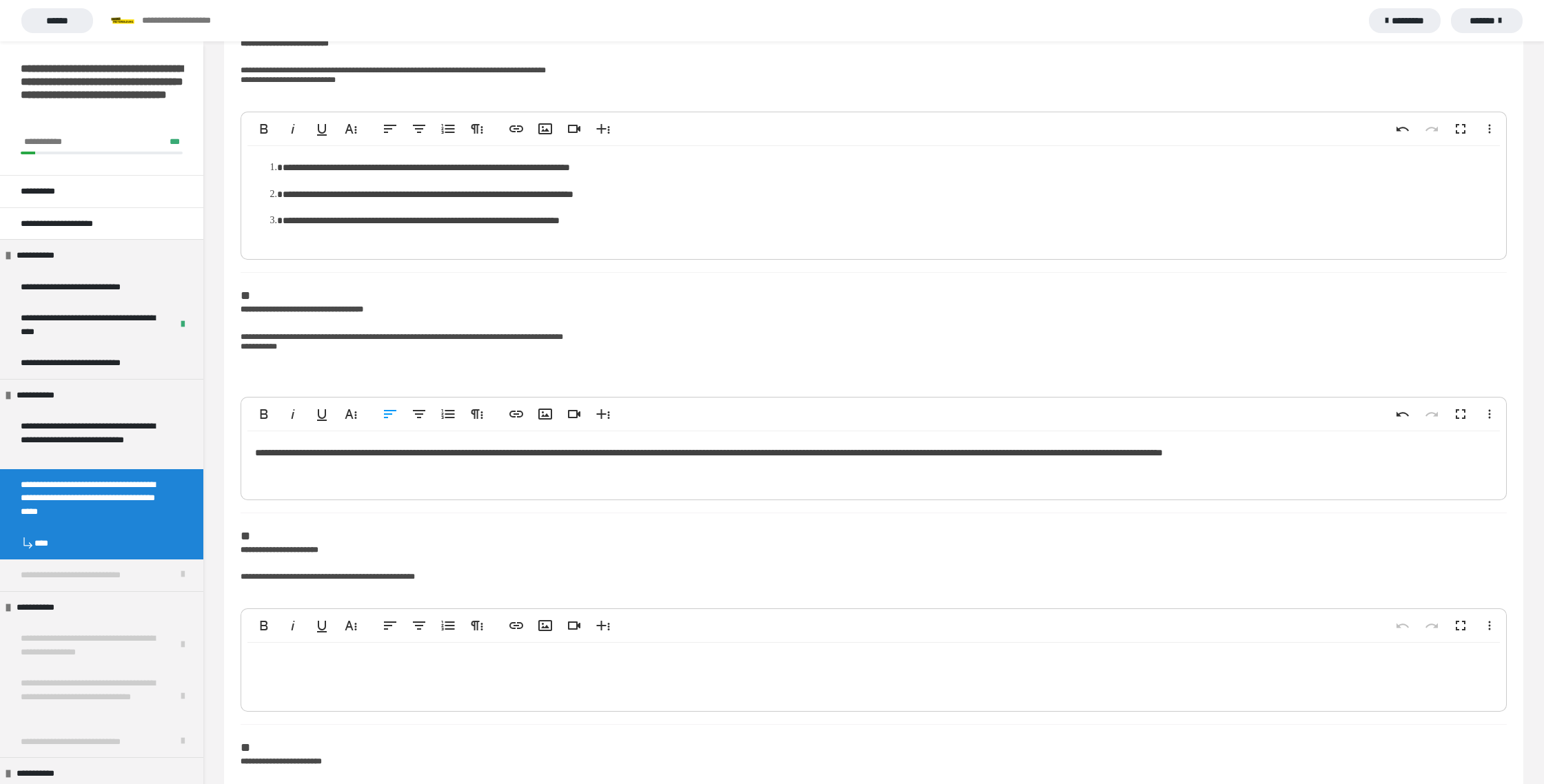 click on "**********" at bounding box center [873, 462] 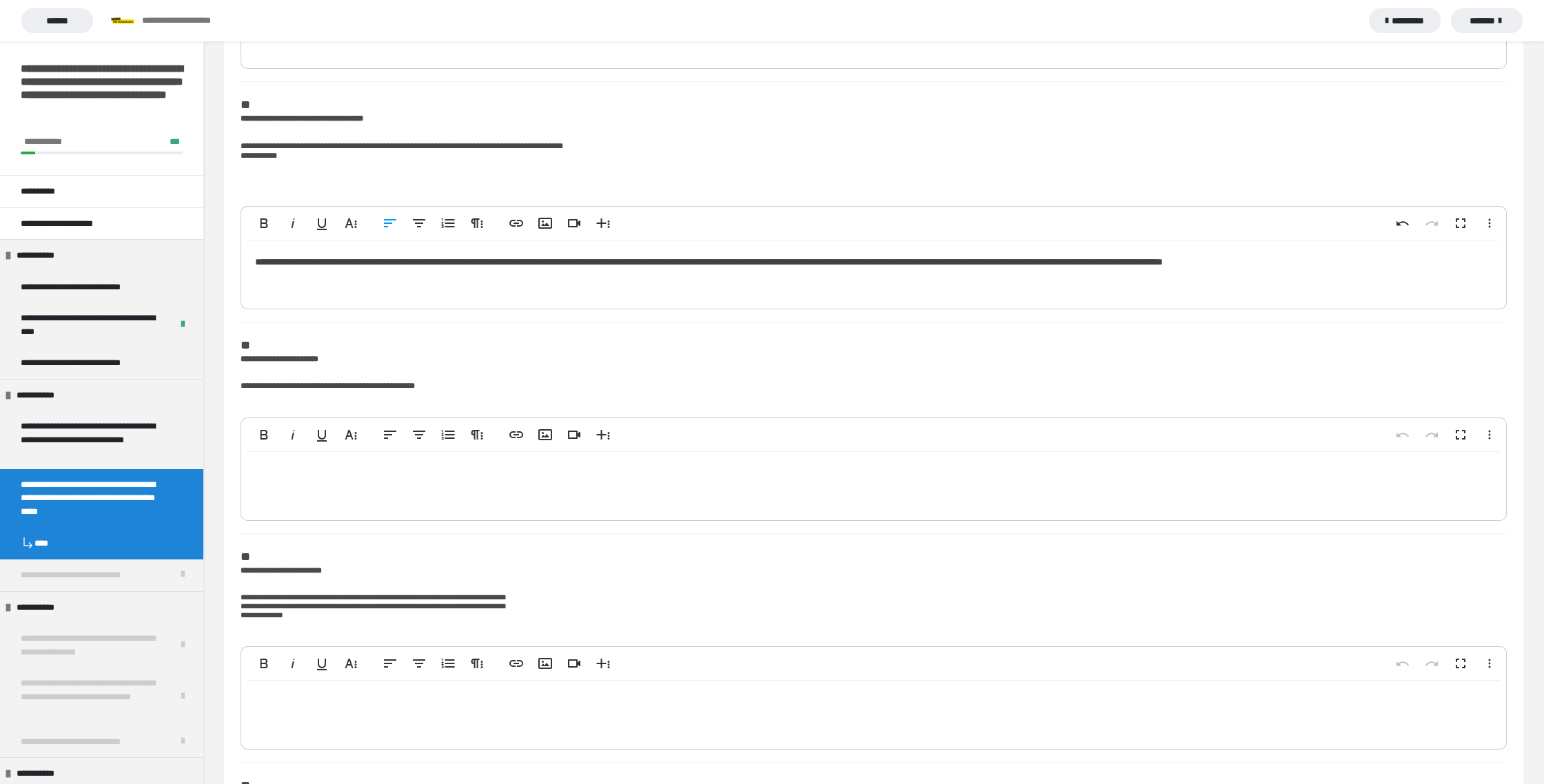 scroll, scrollTop: 890, scrollLeft: 0, axis: vertical 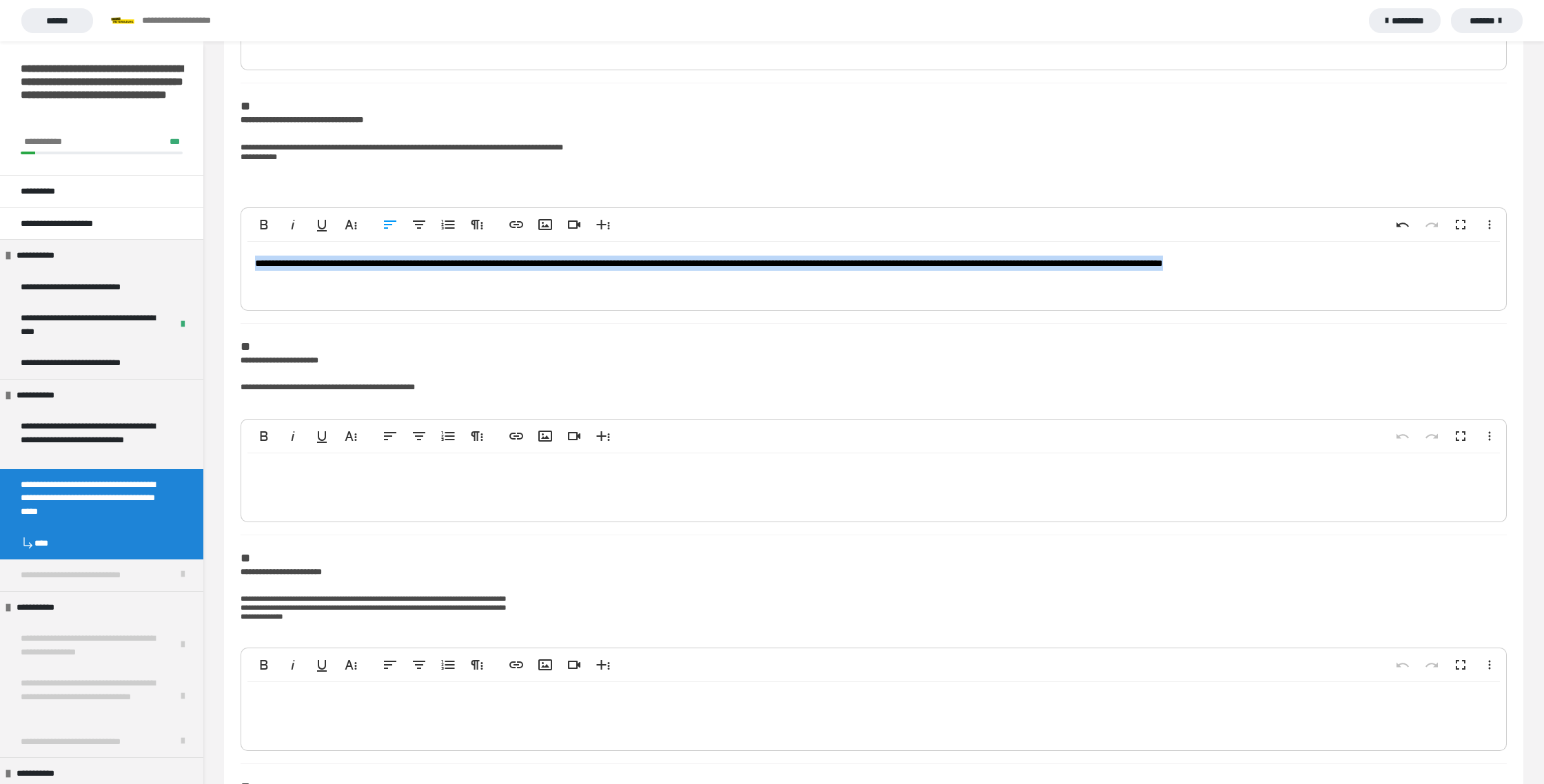 drag, startPoint x: 256, startPoint y: 261, endPoint x: 1089, endPoint y: 285, distance: 833.346 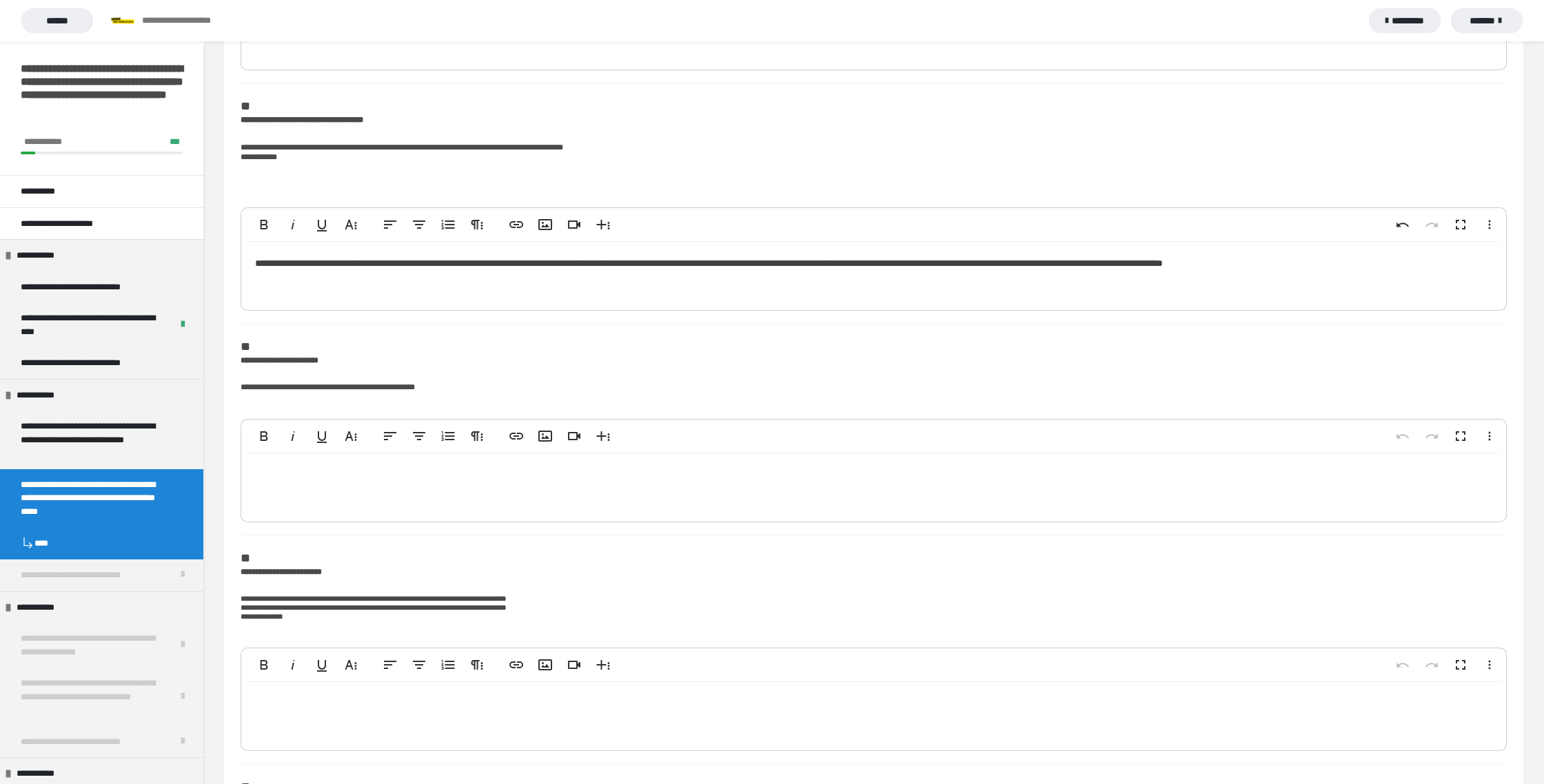 click at bounding box center [873, 484] 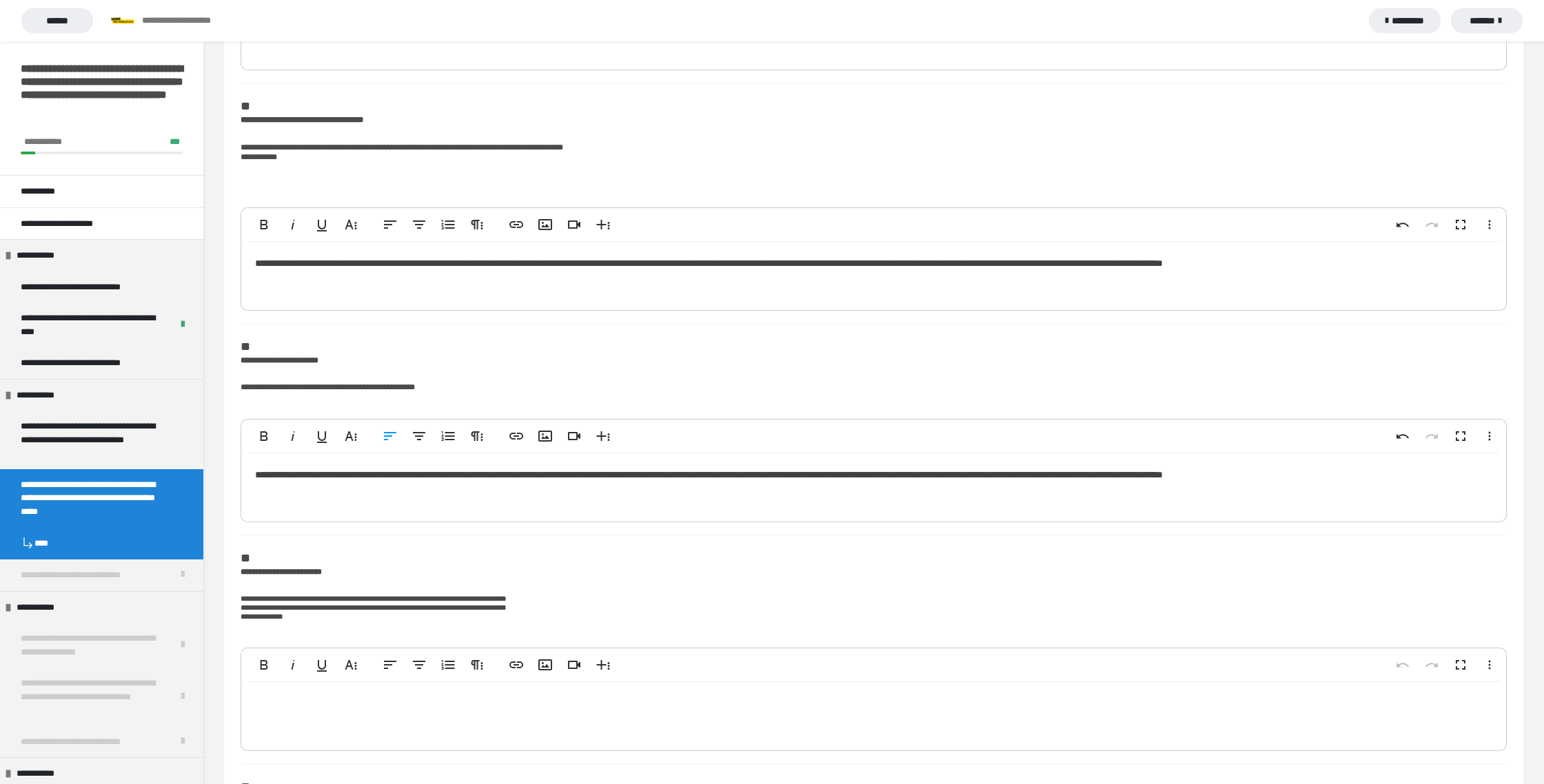 click on "**********" at bounding box center (873, -597) 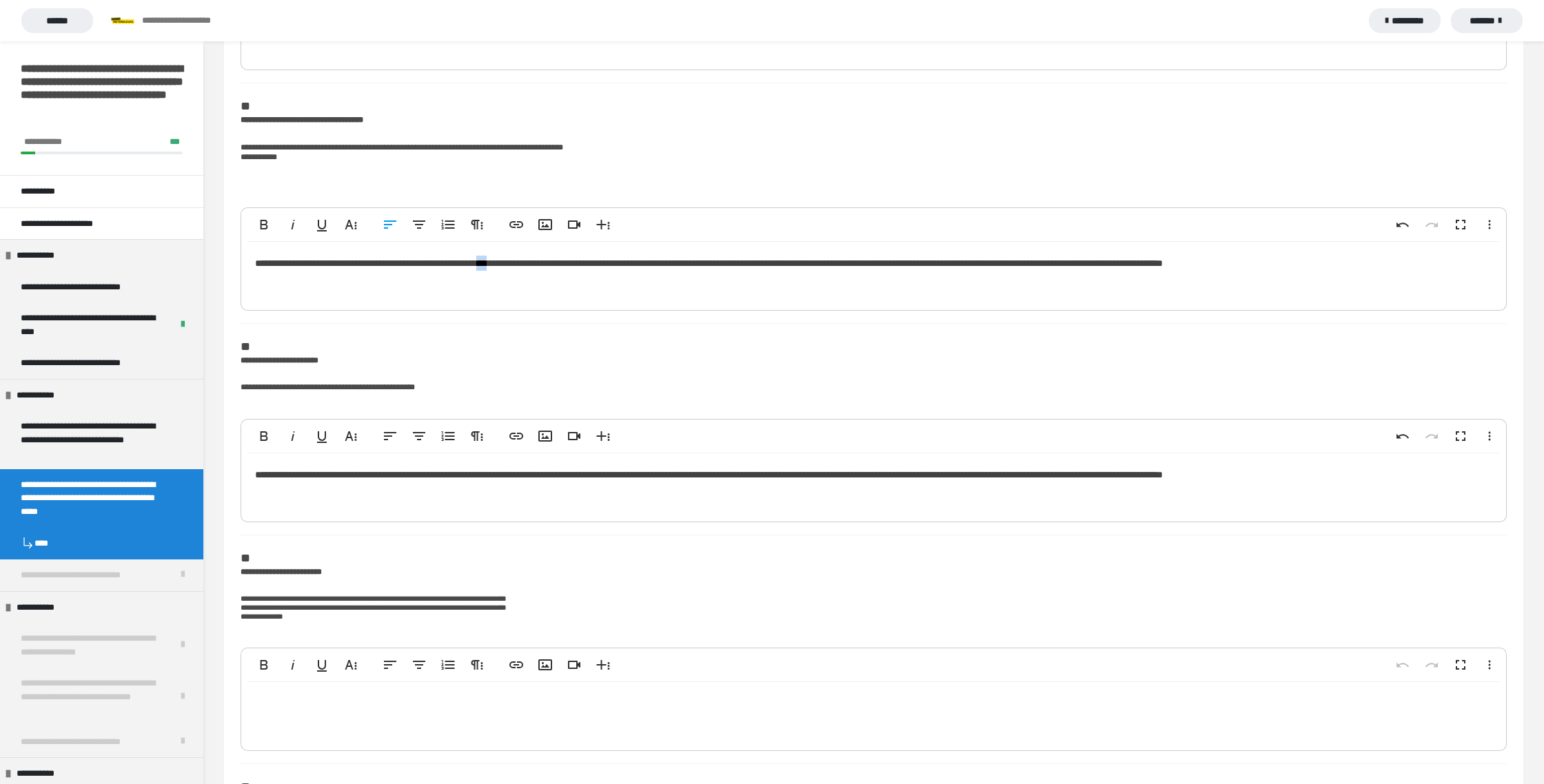 click on "**********" at bounding box center (873, -597) 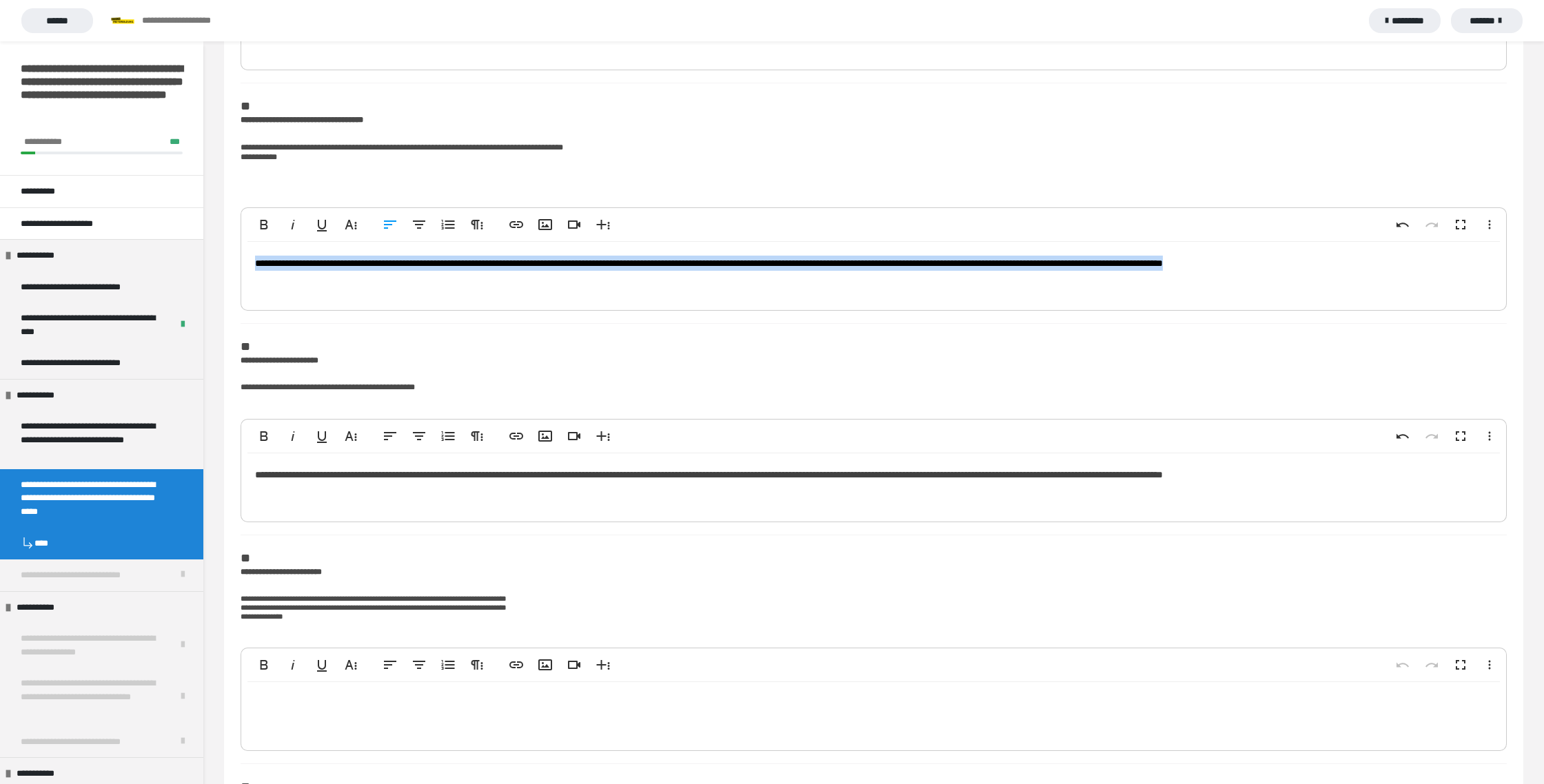 click on "**********" at bounding box center (873, -597) 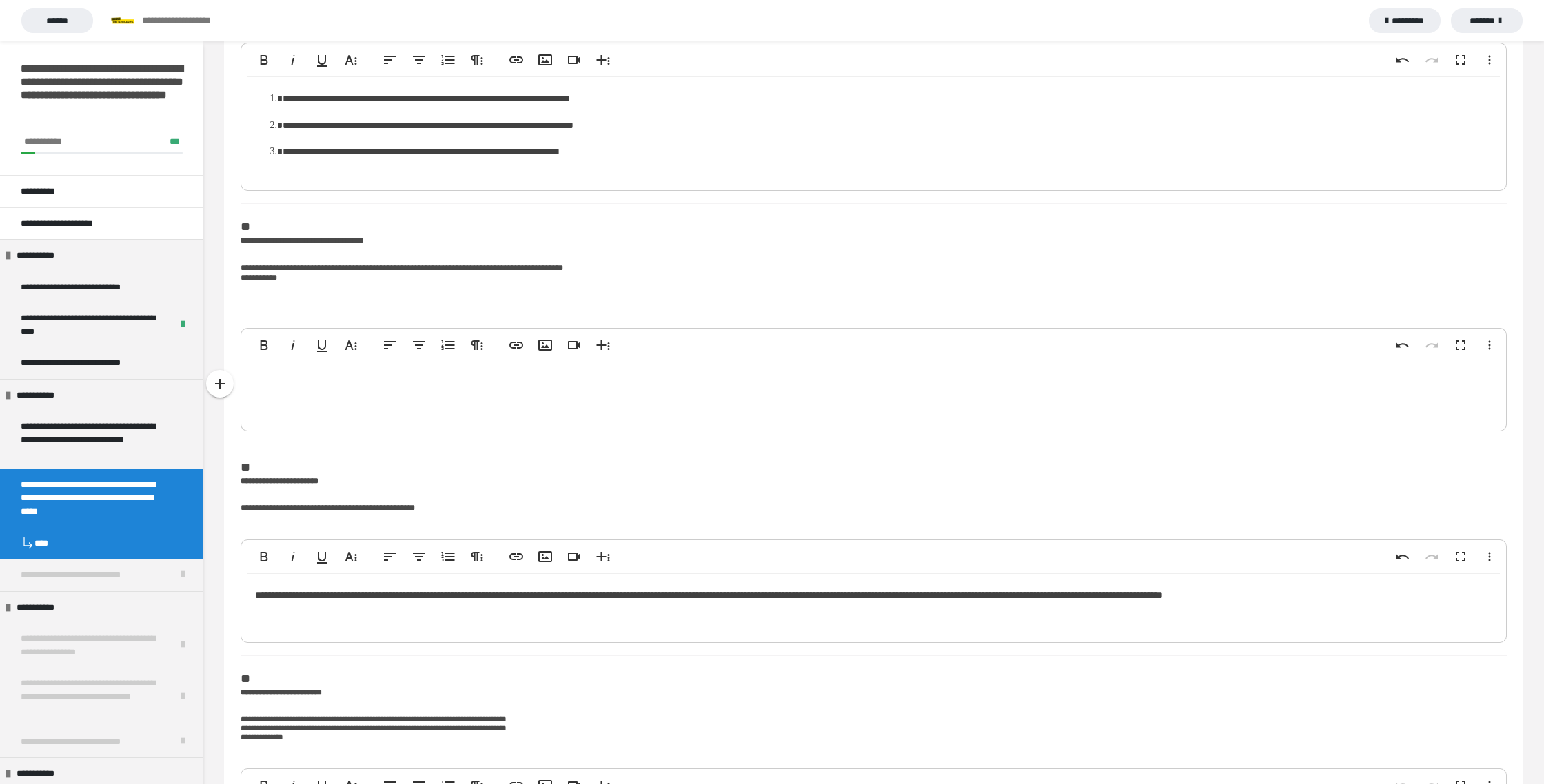 scroll, scrollTop: 770, scrollLeft: 0, axis: vertical 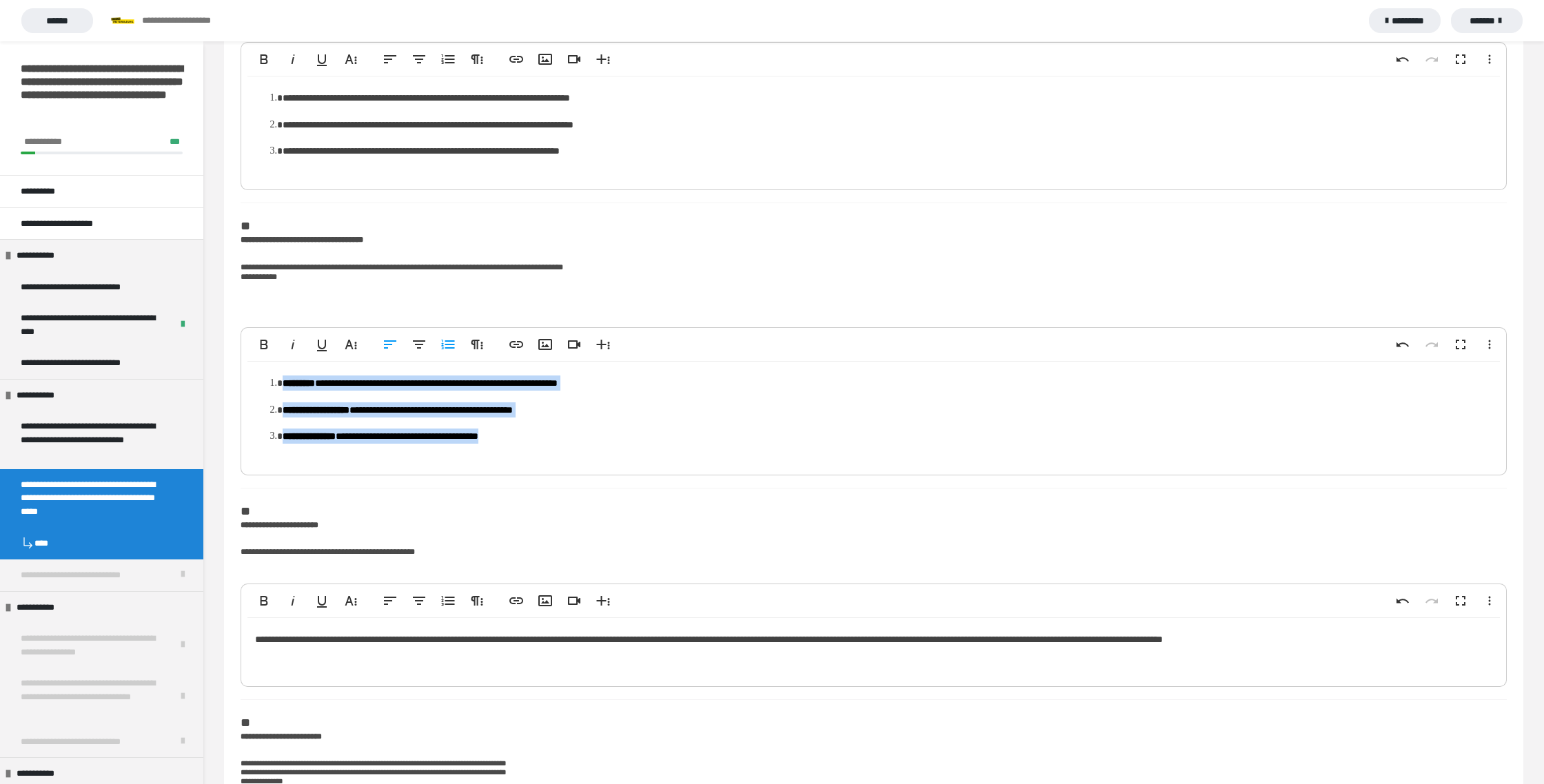 drag, startPoint x: 285, startPoint y: 383, endPoint x: 558, endPoint y: 471, distance: 286.8327 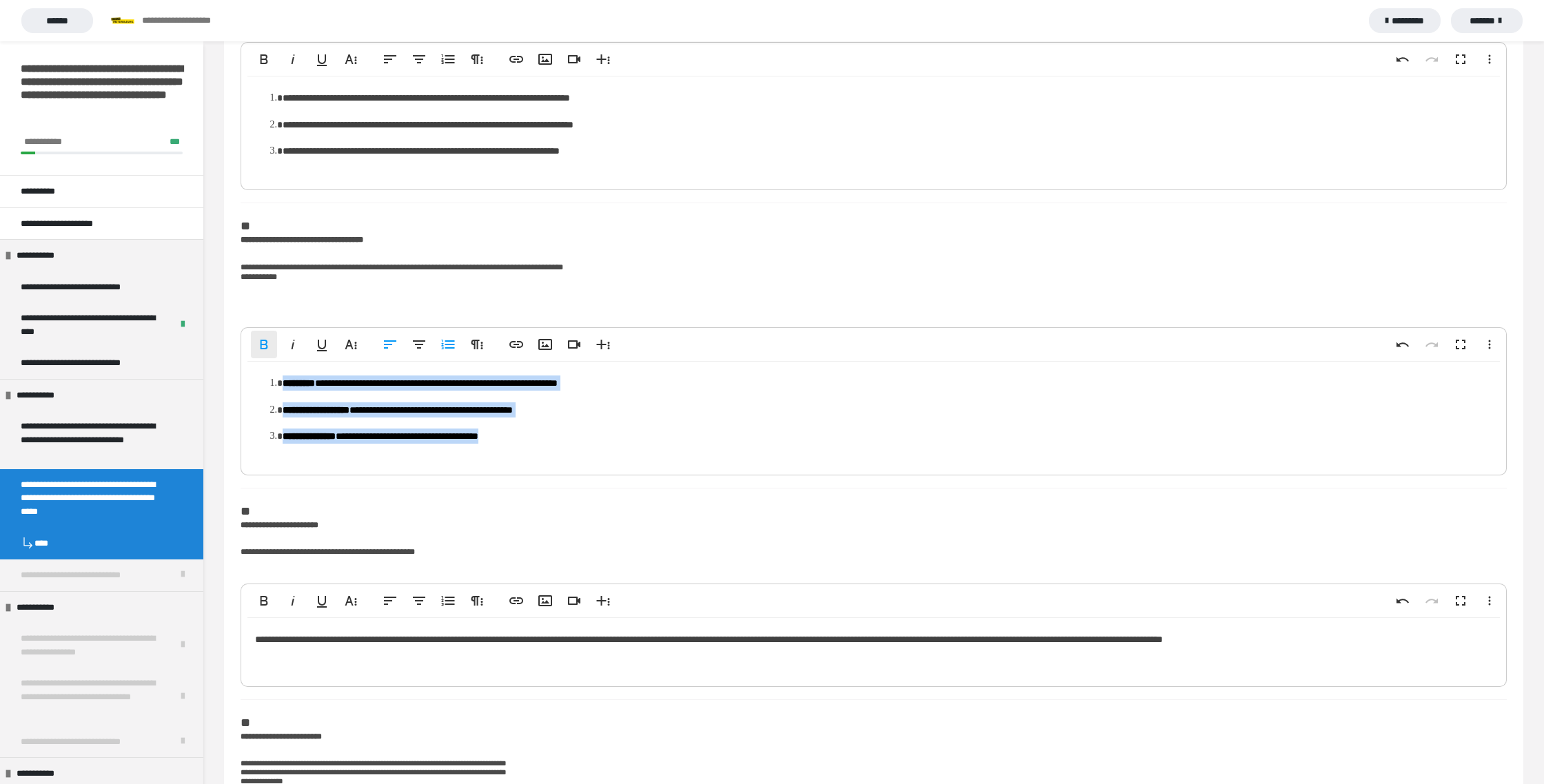 click 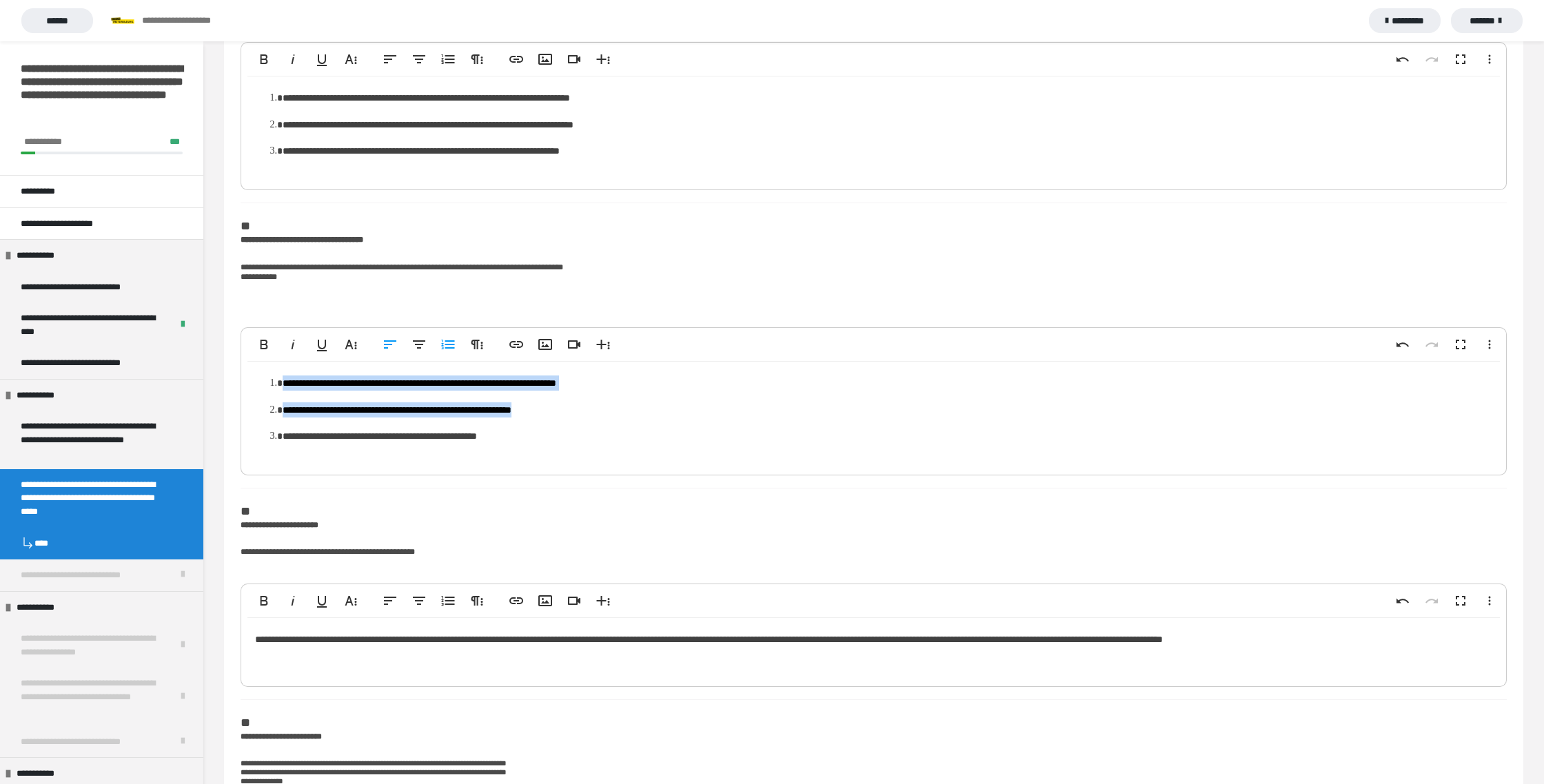 click on "**********" at bounding box center (873, 415) 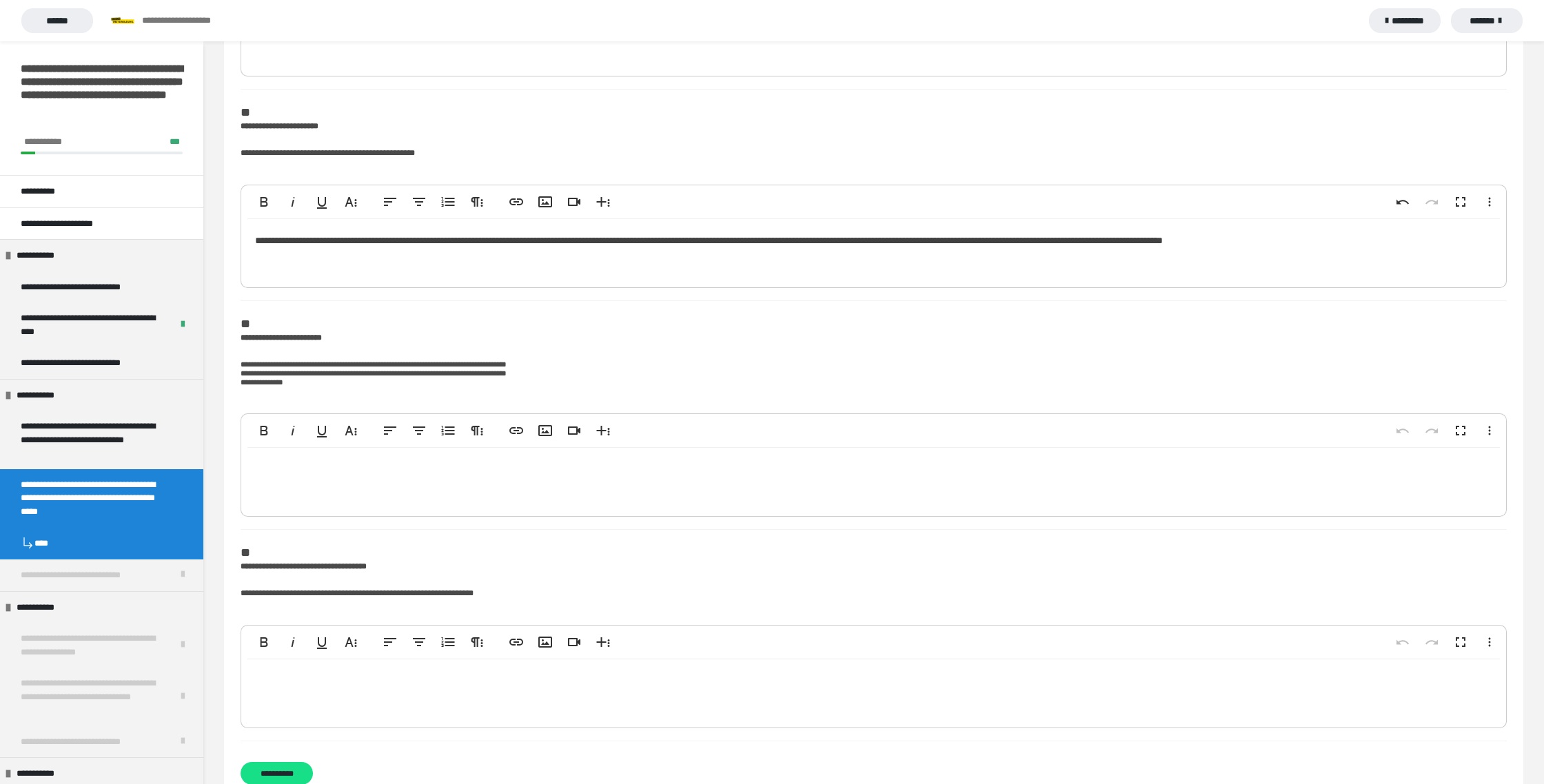 scroll, scrollTop: 1171, scrollLeft: 0, axis: vertical 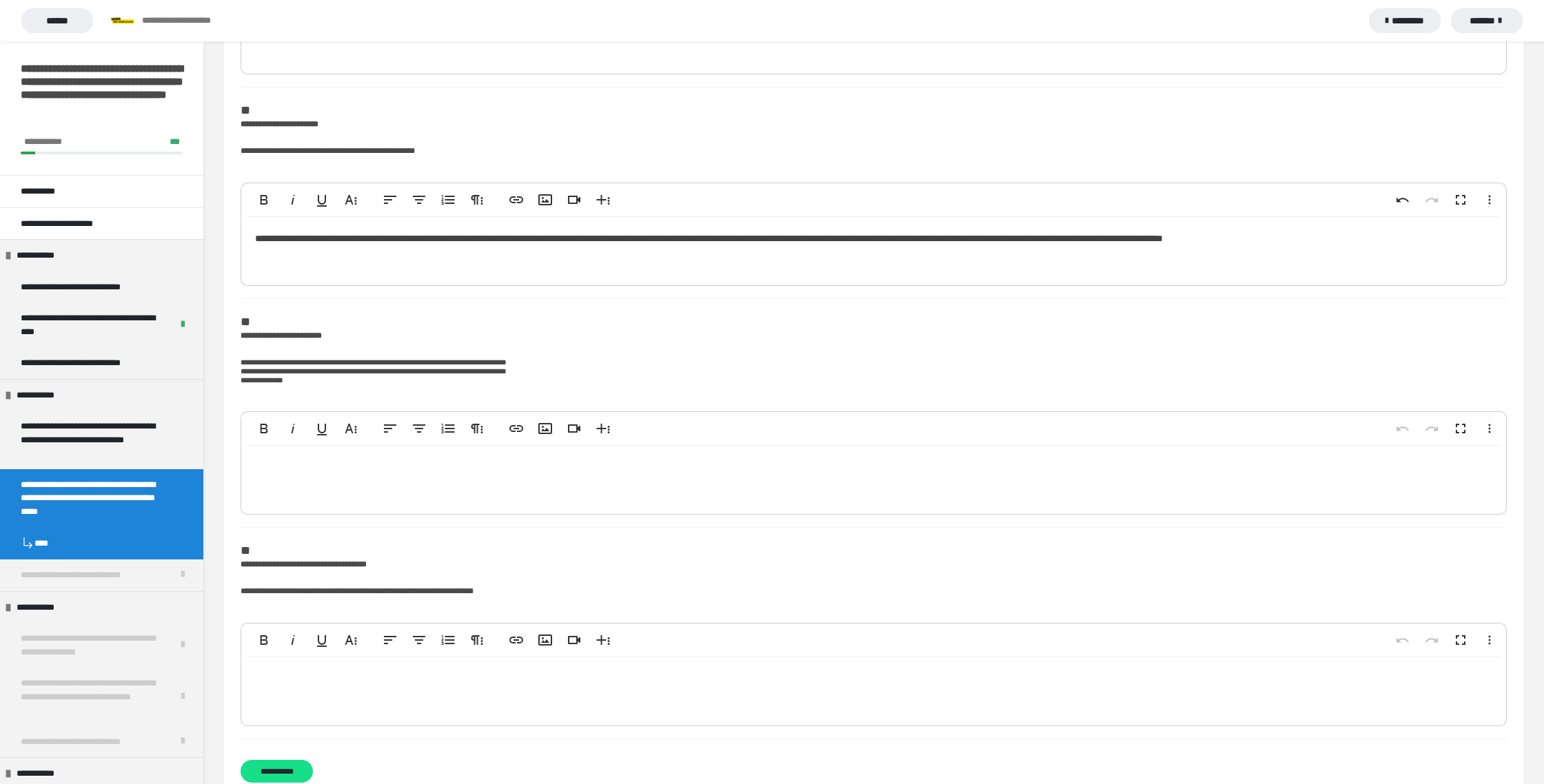 click at bounding box center [873, 477] 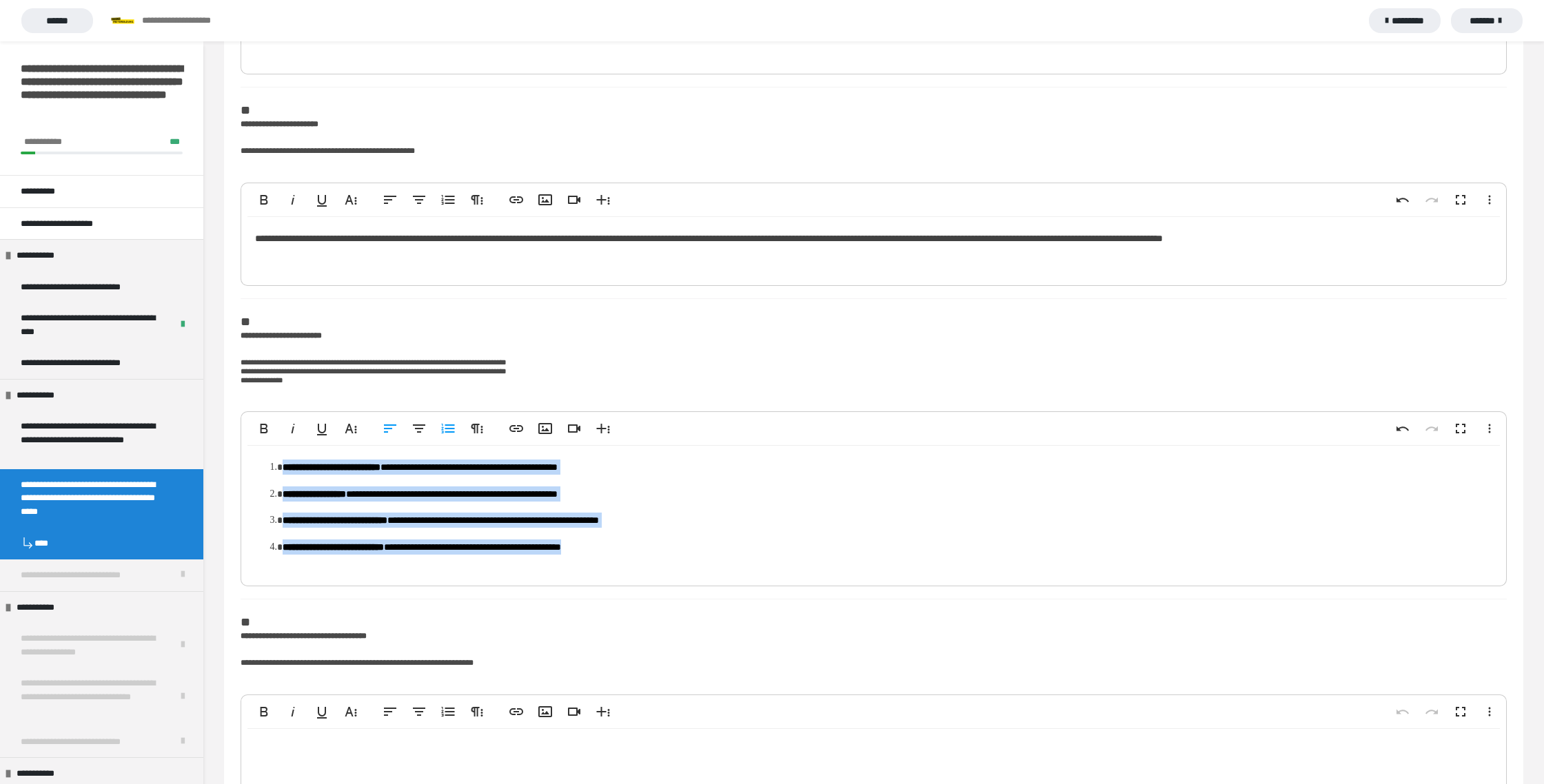 drag, startPoint x: 352, startPoint y: 499, endPoint x: 626, endPoint y: 568, distance: 282.5544 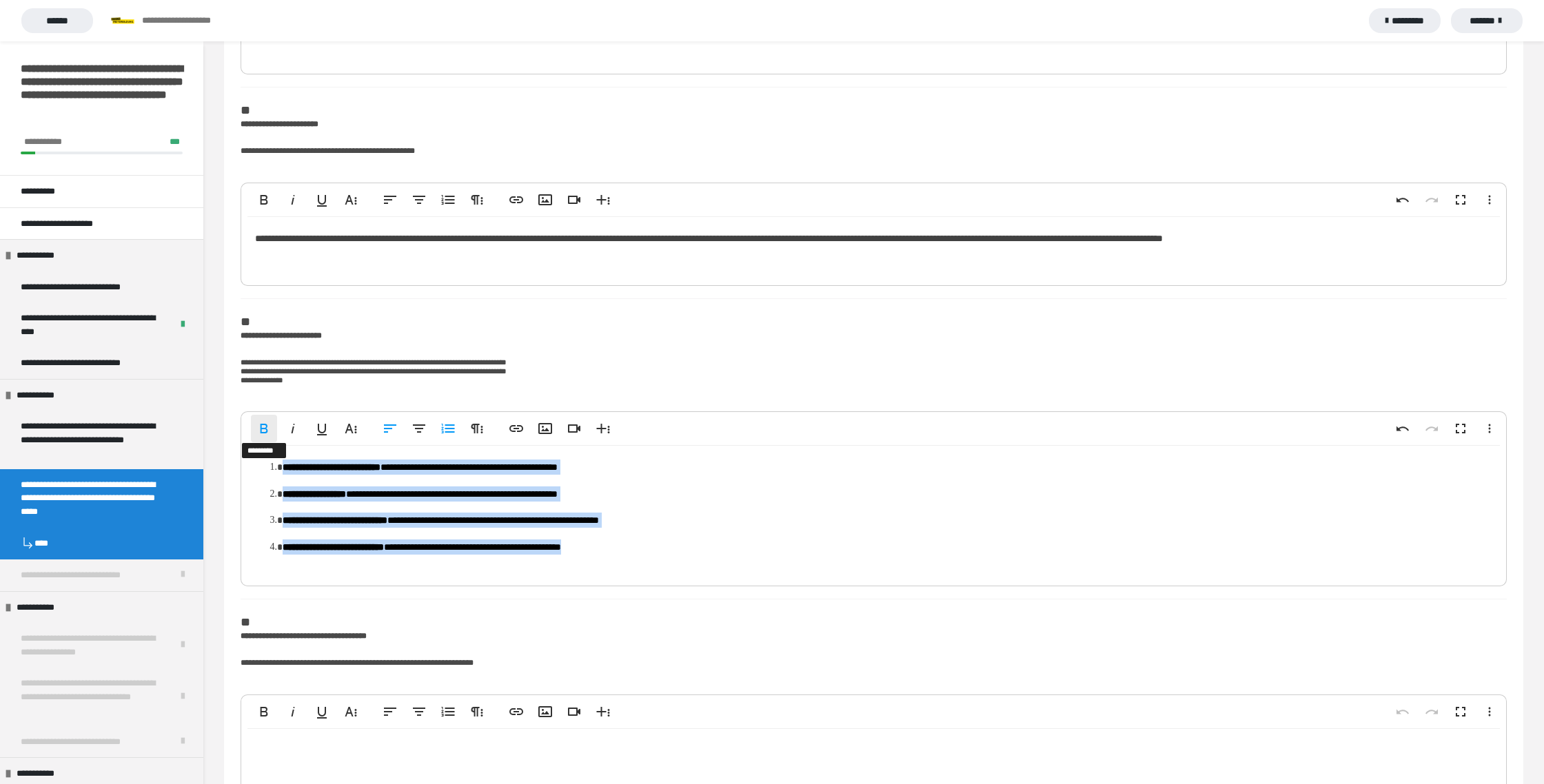 click 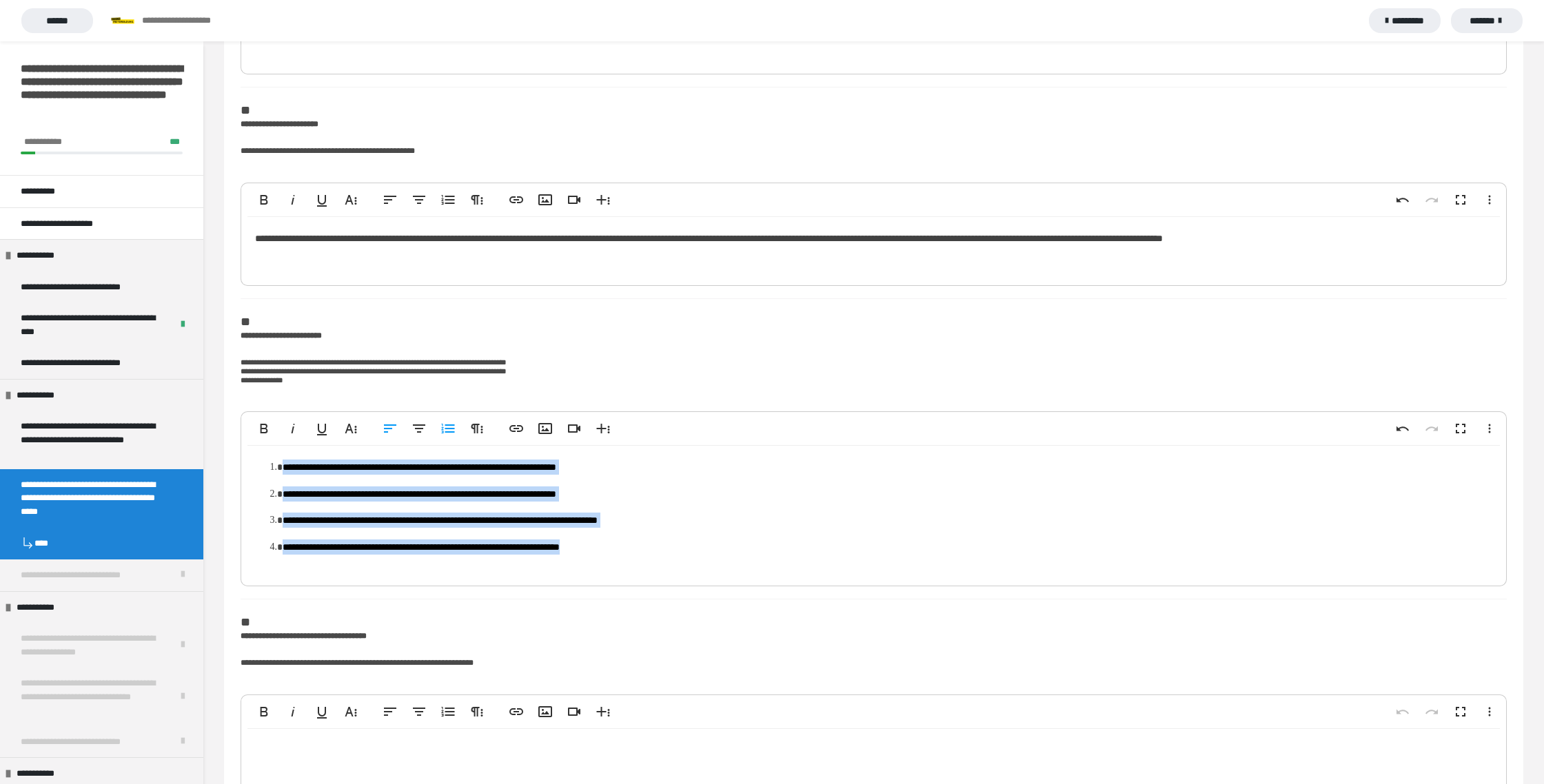 click on "**********" at bounding box center (873, -543) 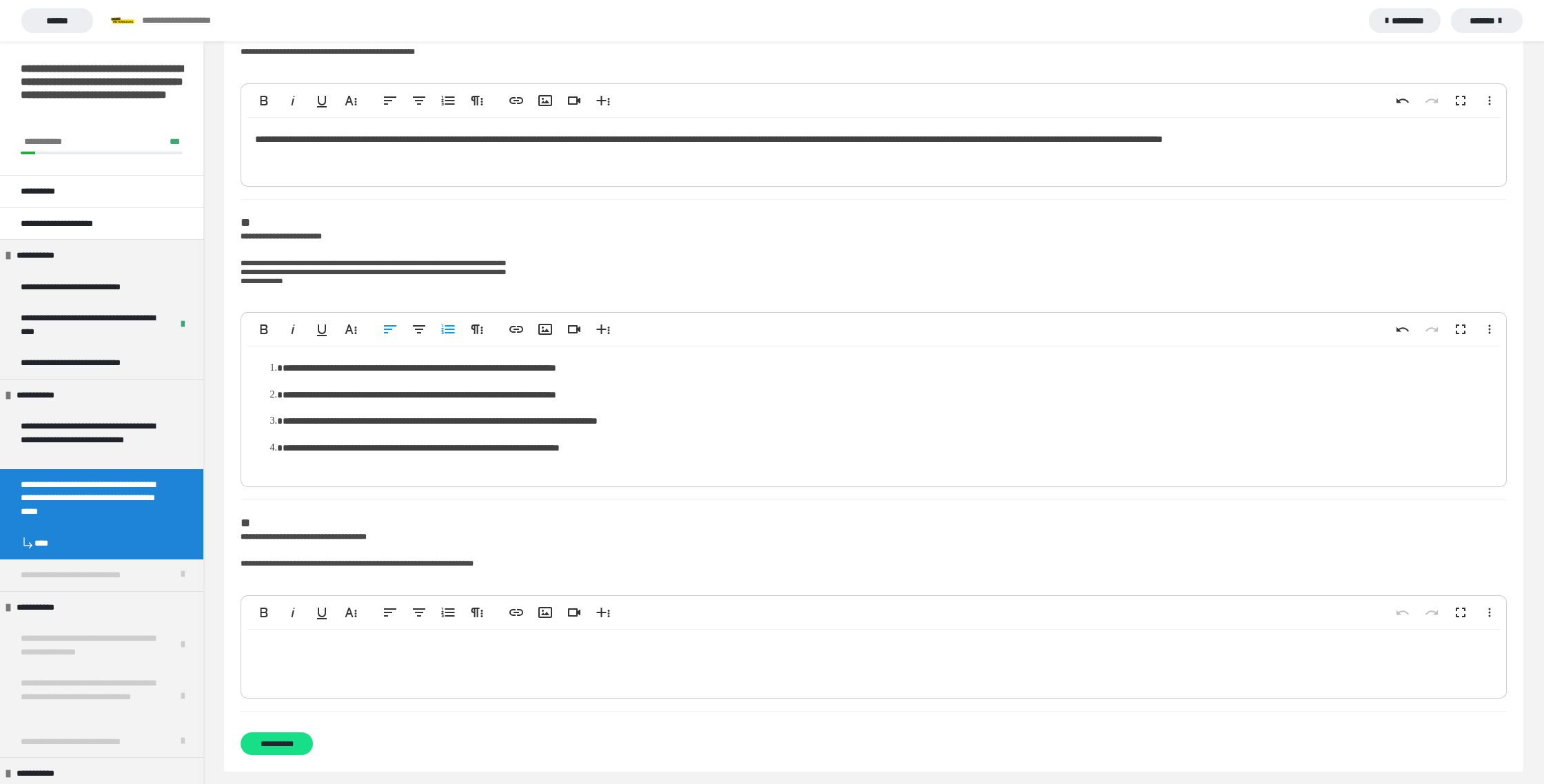 scroll, scrollTop: 1279, scrollLeft: 0, axis: vertical 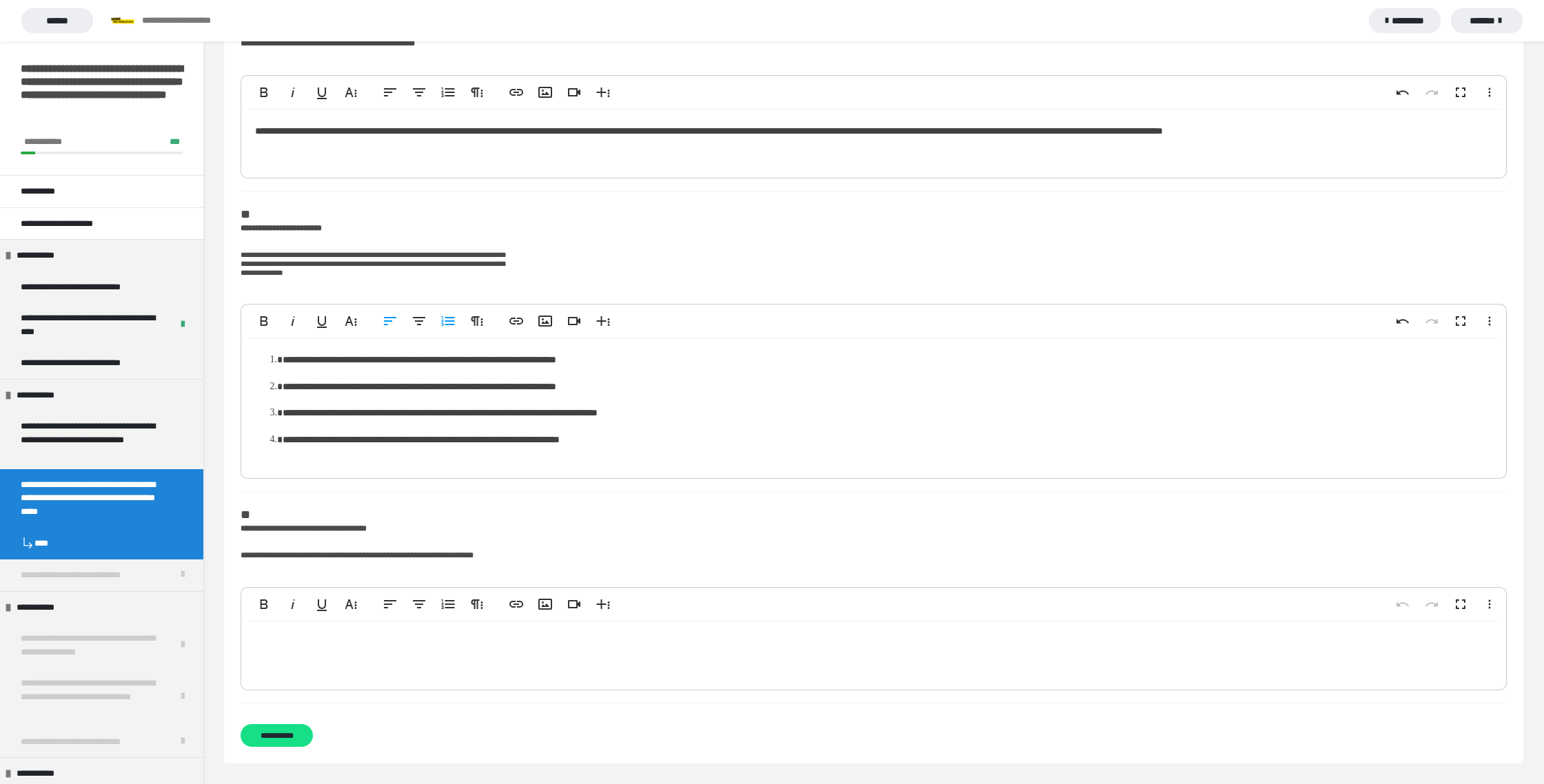 click at bounding box center [873, 652] 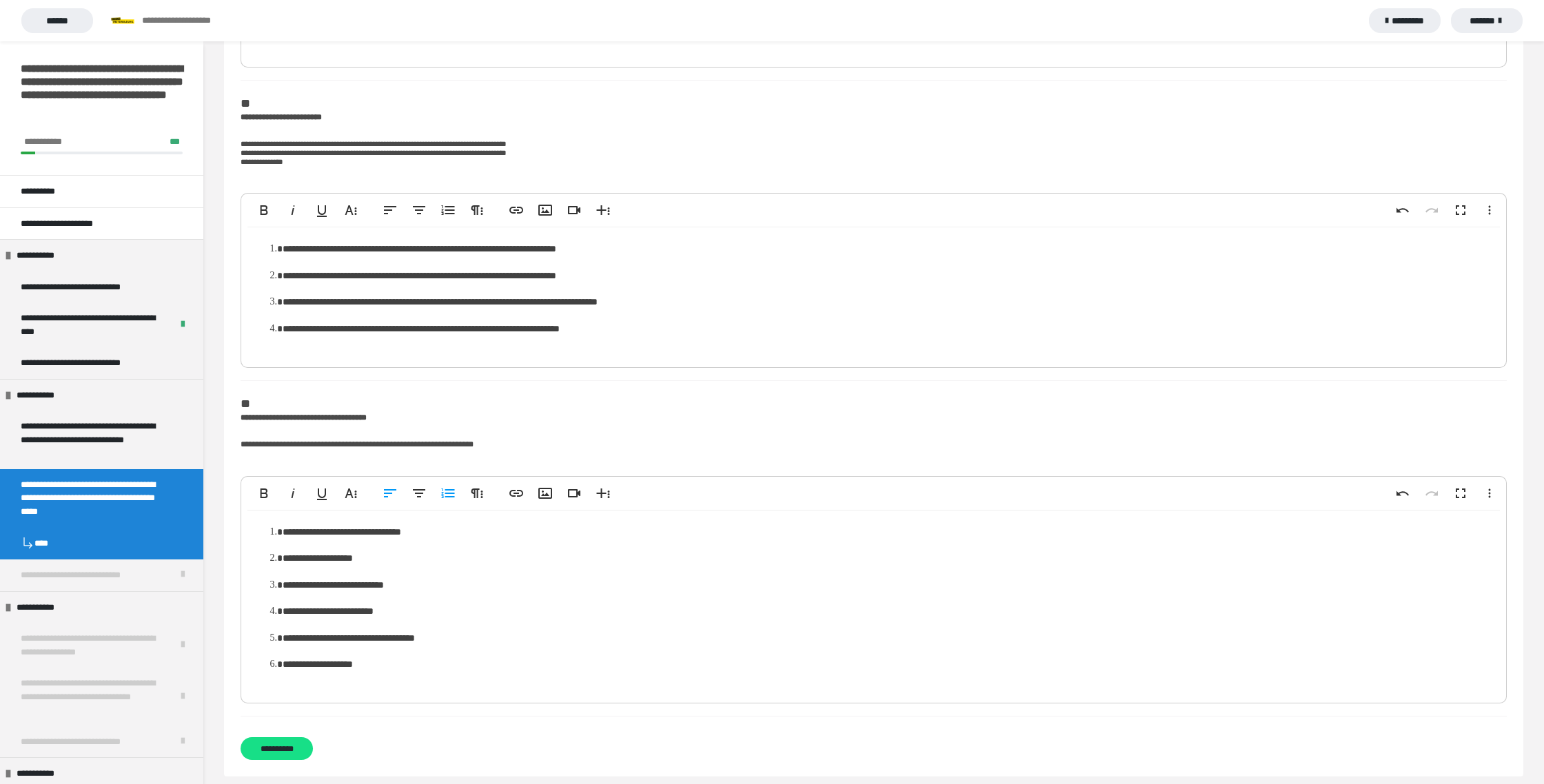 scroll, scrollTop: 1394, scrollLeft: 0, axis: vertical 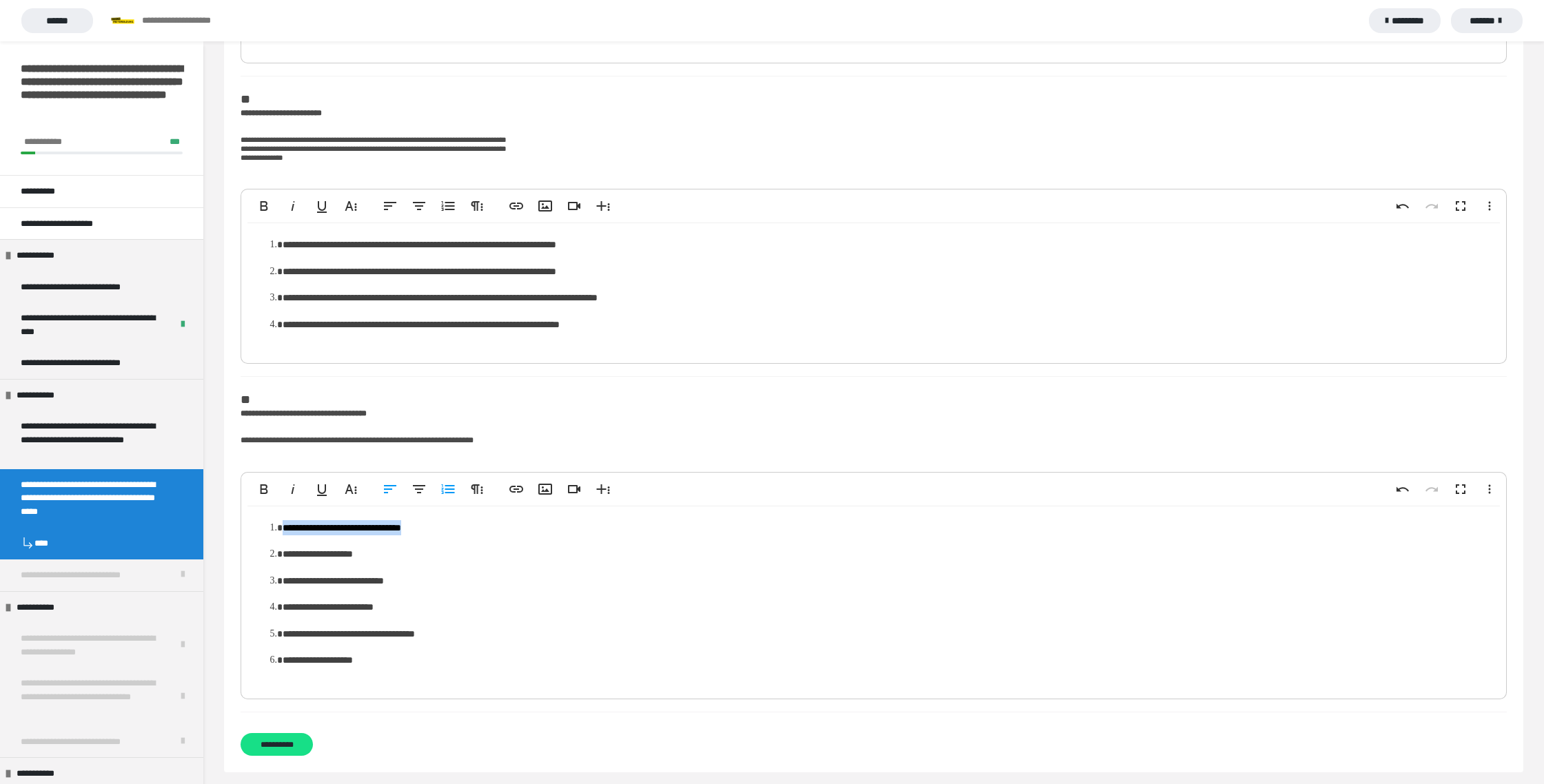 drag, startPoint x: 436, startPoint y: 530, endPoint x: 282, endPoint y: 530, distance: 154 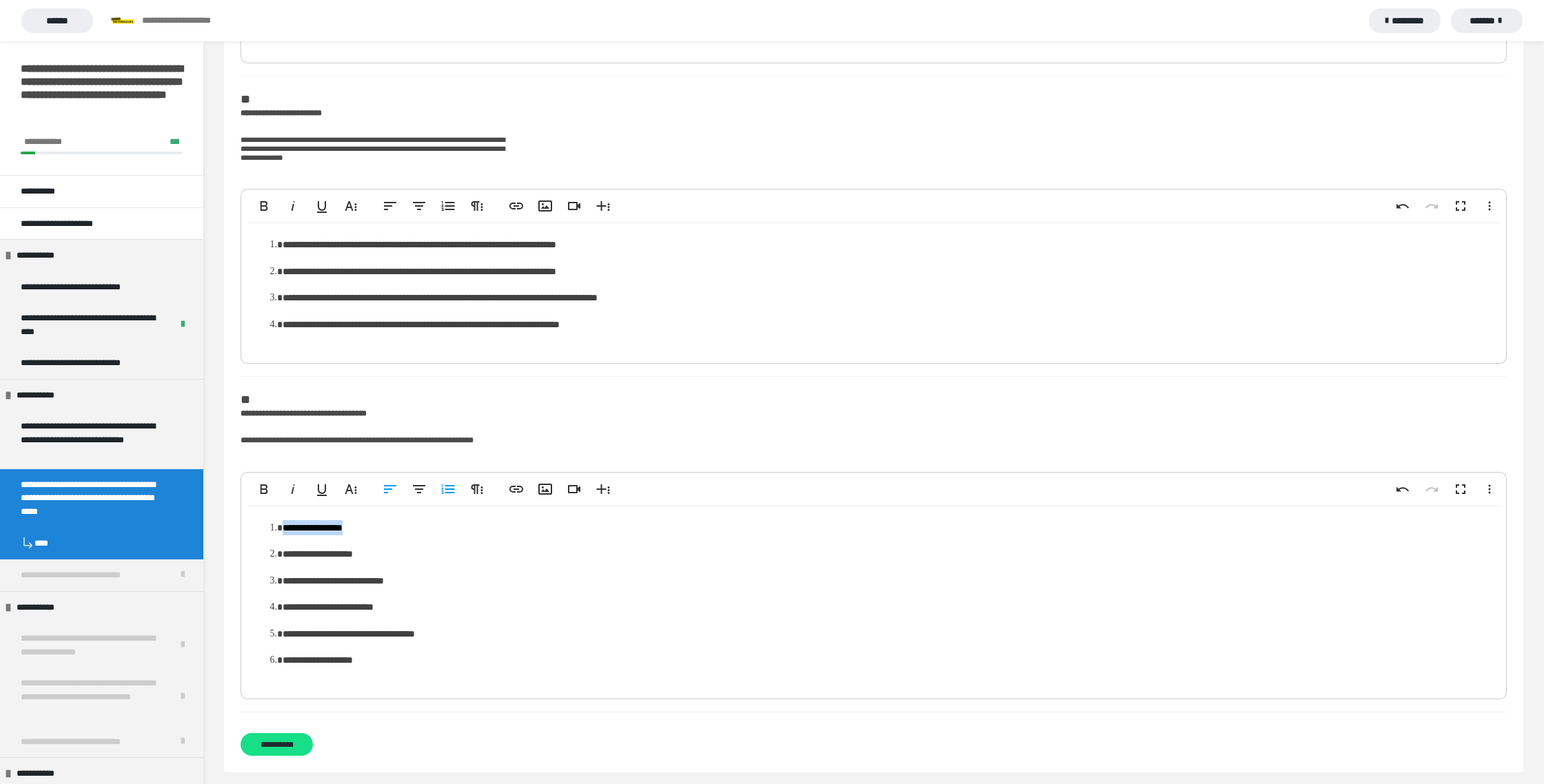 click on "**********" at bounding box center (887, -792) 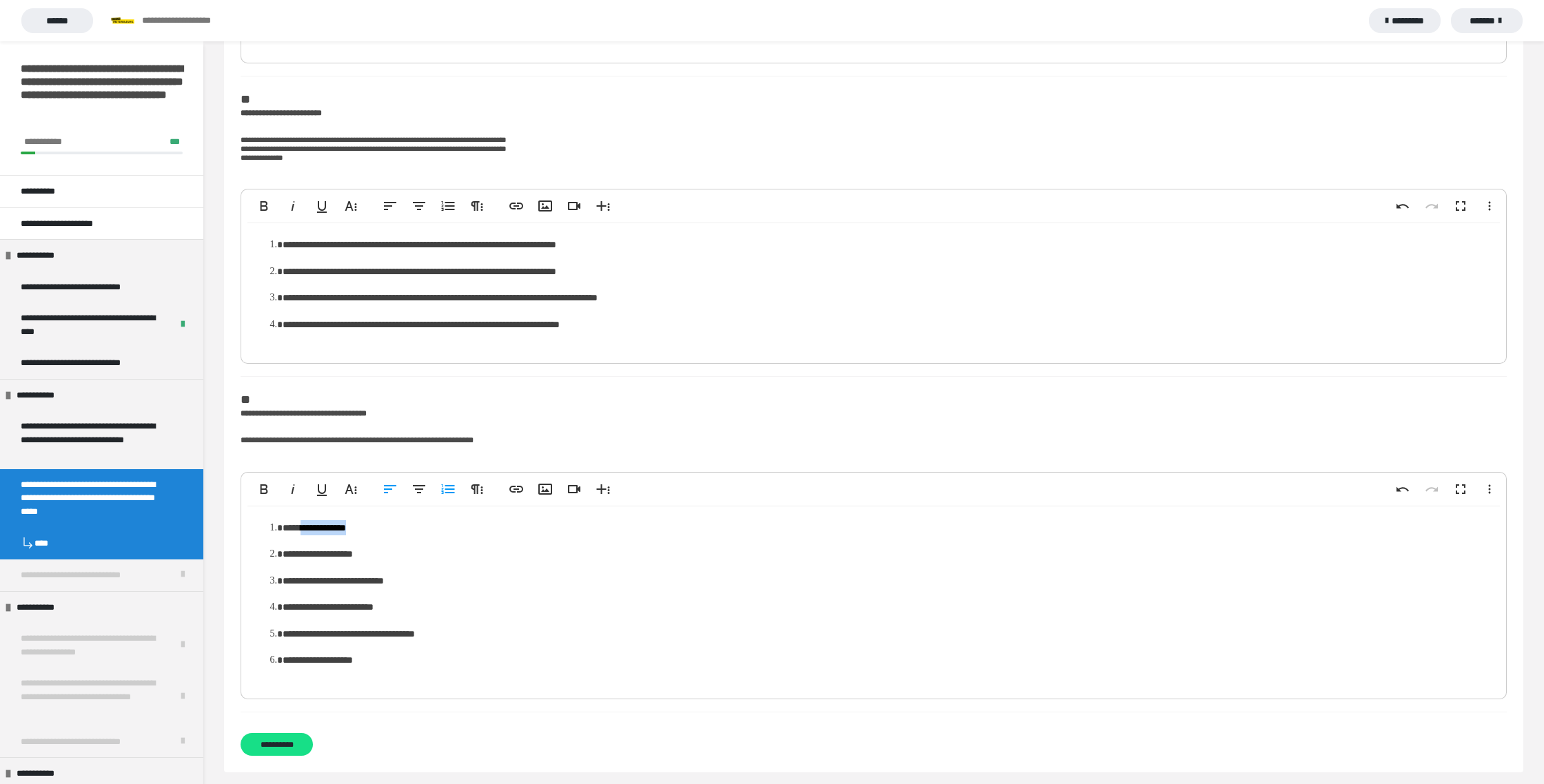 click on "**********" at bounding box center (887, -792) 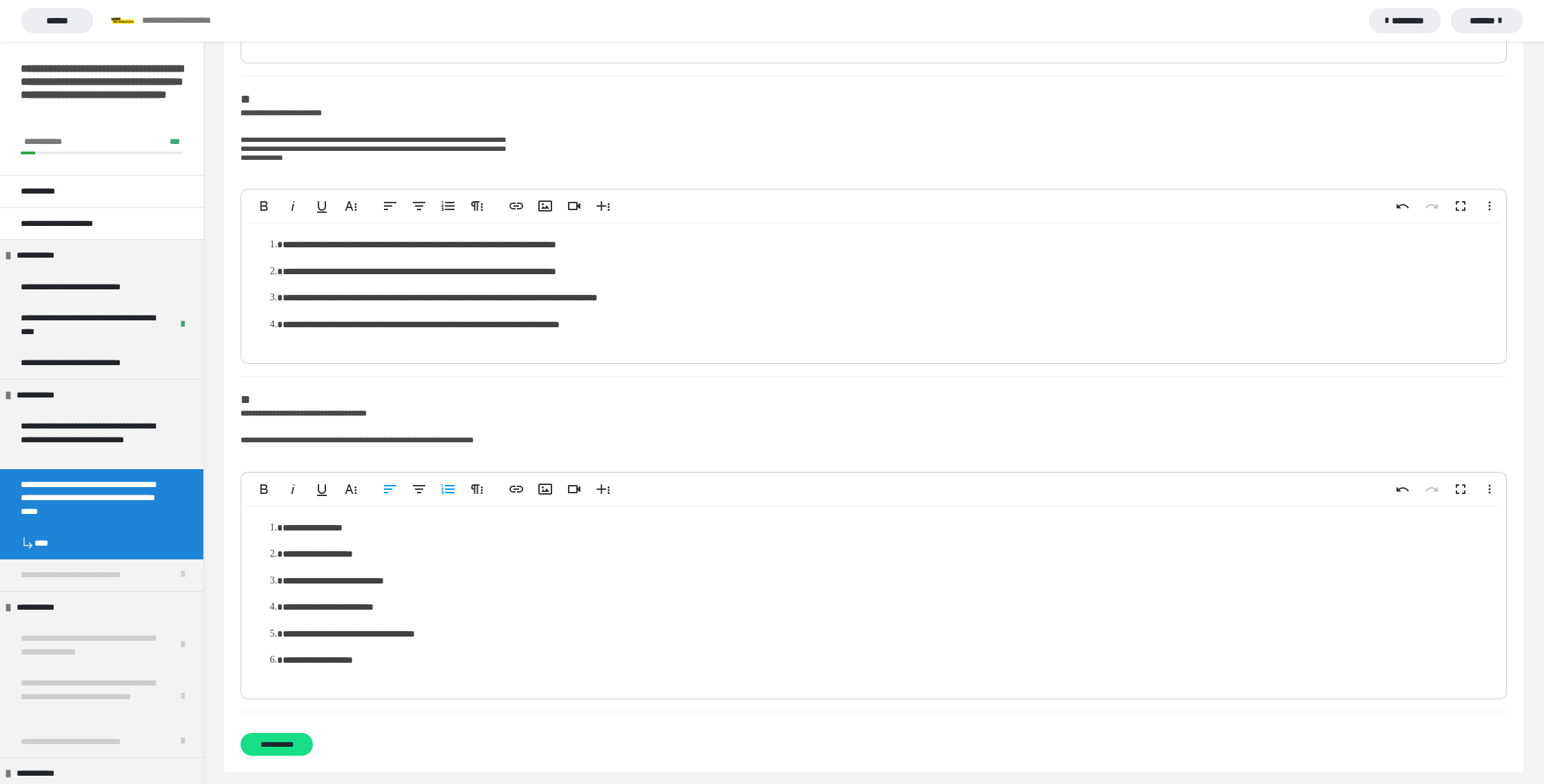 click on "**********" at bounding box center (873, -765) 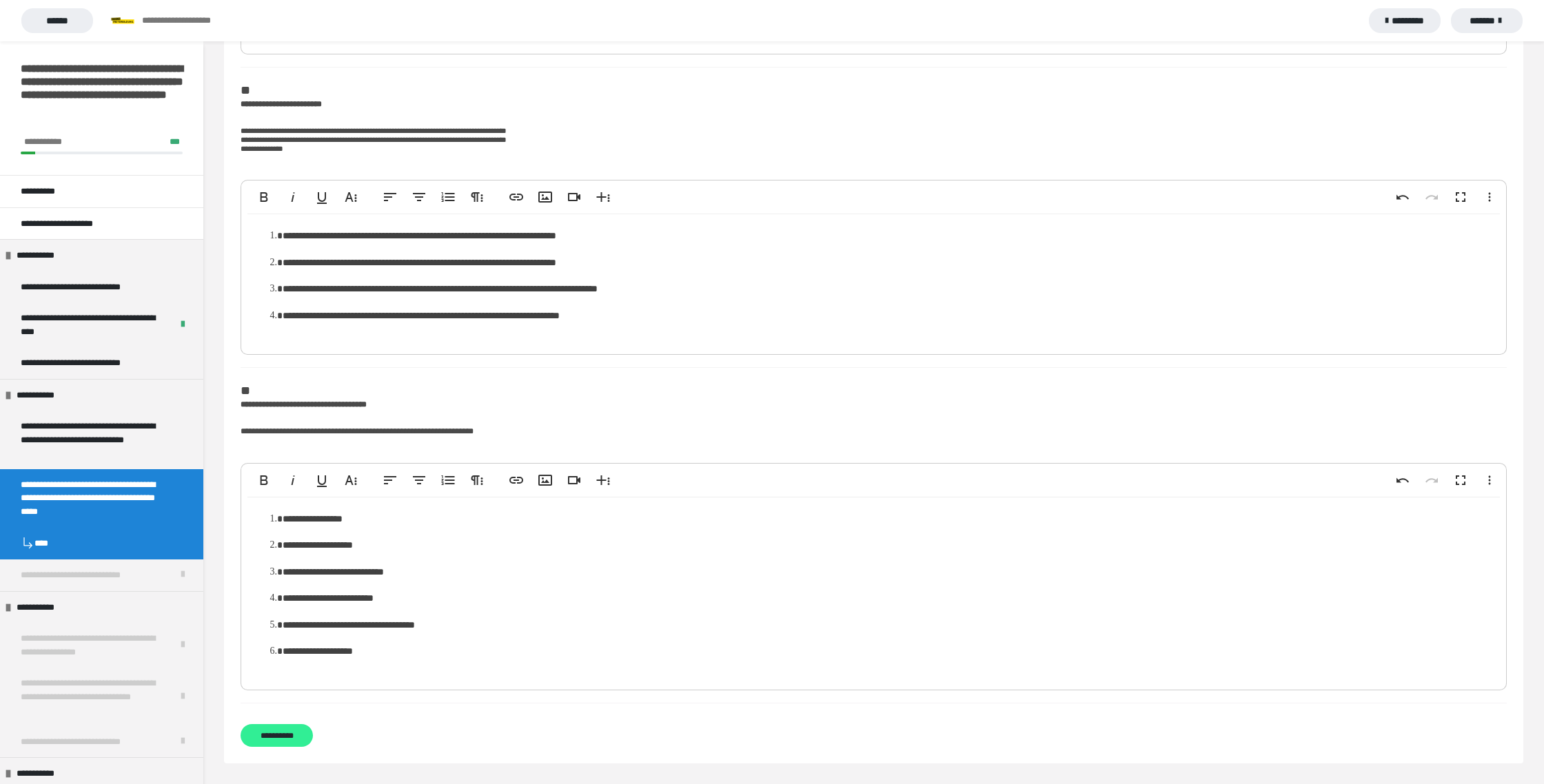 click on "**********" at bounding box center [276, 735] 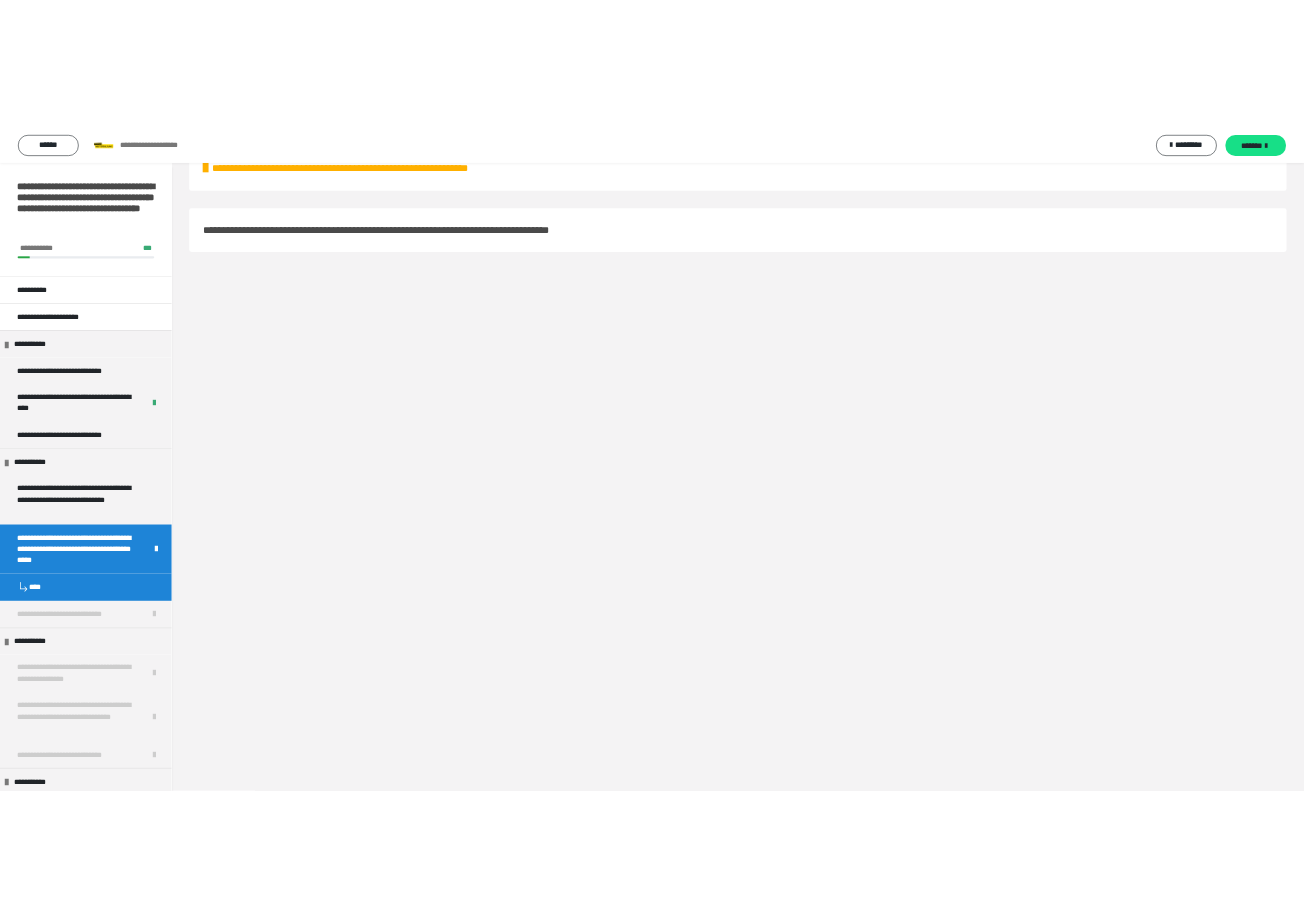 scroll, scrollTop: 60, scrollLeft: 0, axis: vertical 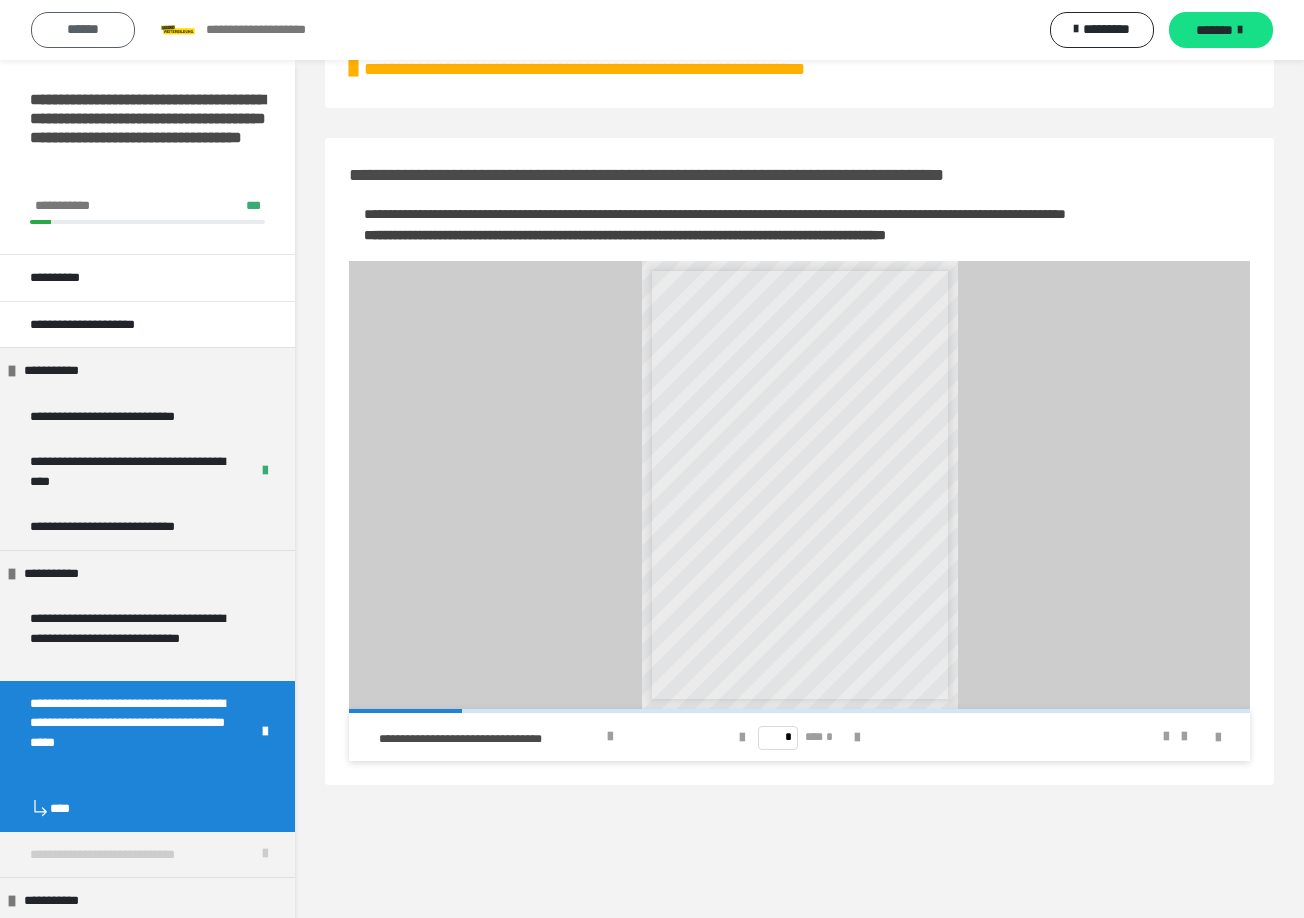 click on "******" at bounding box center (83, 30) 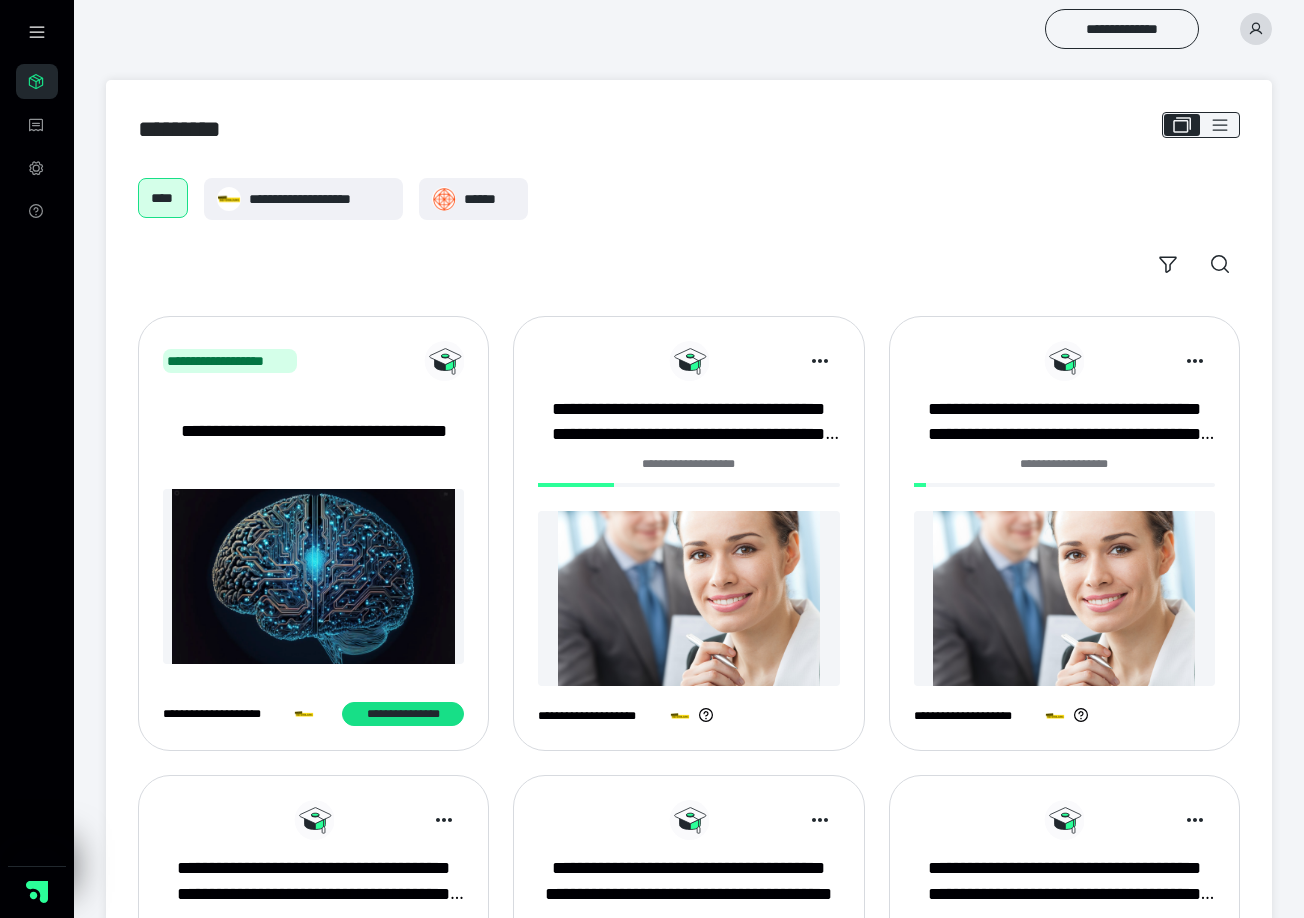 scroll, scrollTop: 0, scrollLeft: 0, axis: both 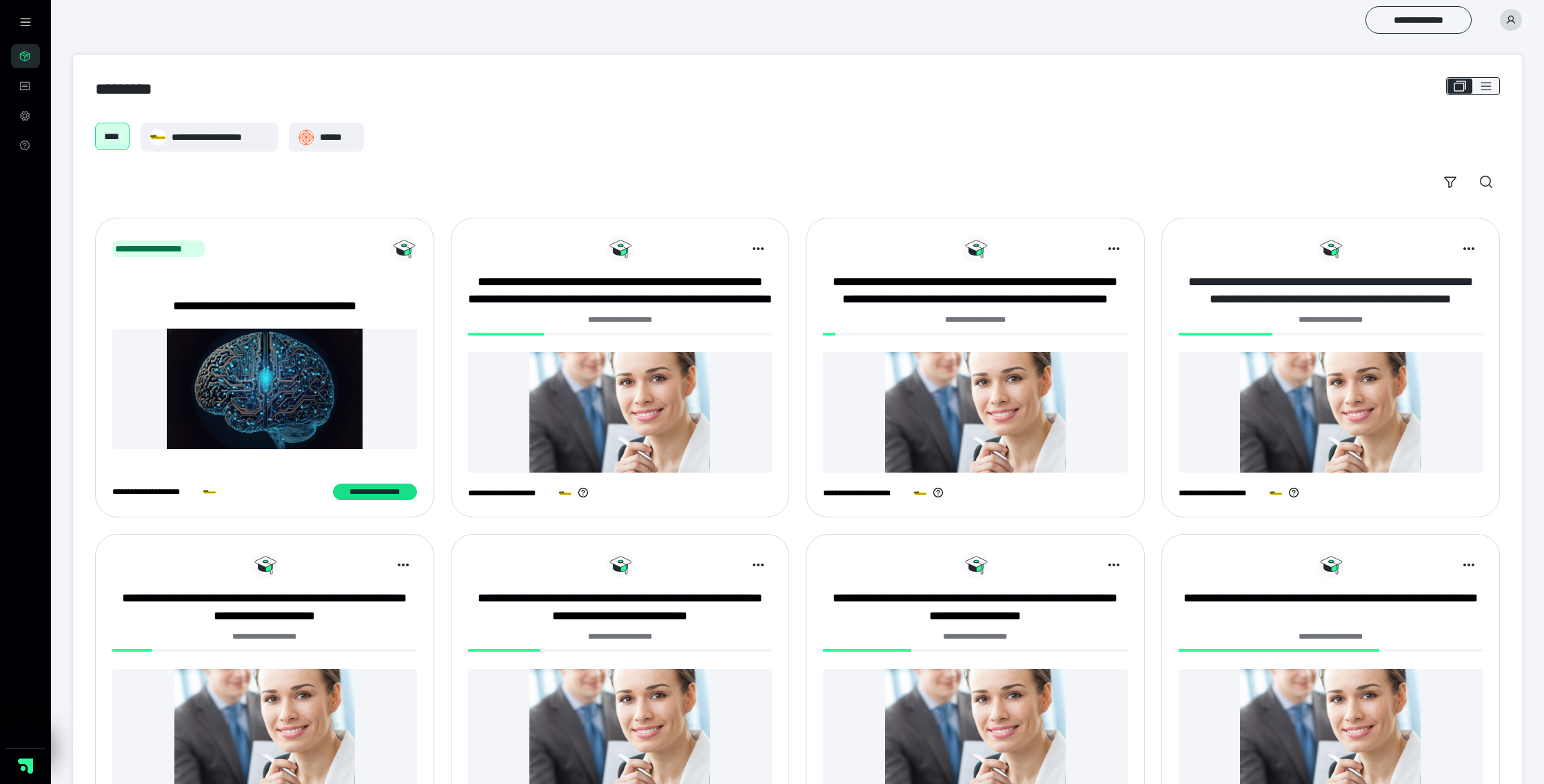 click on "**********" at bounding box center (1331, 291) 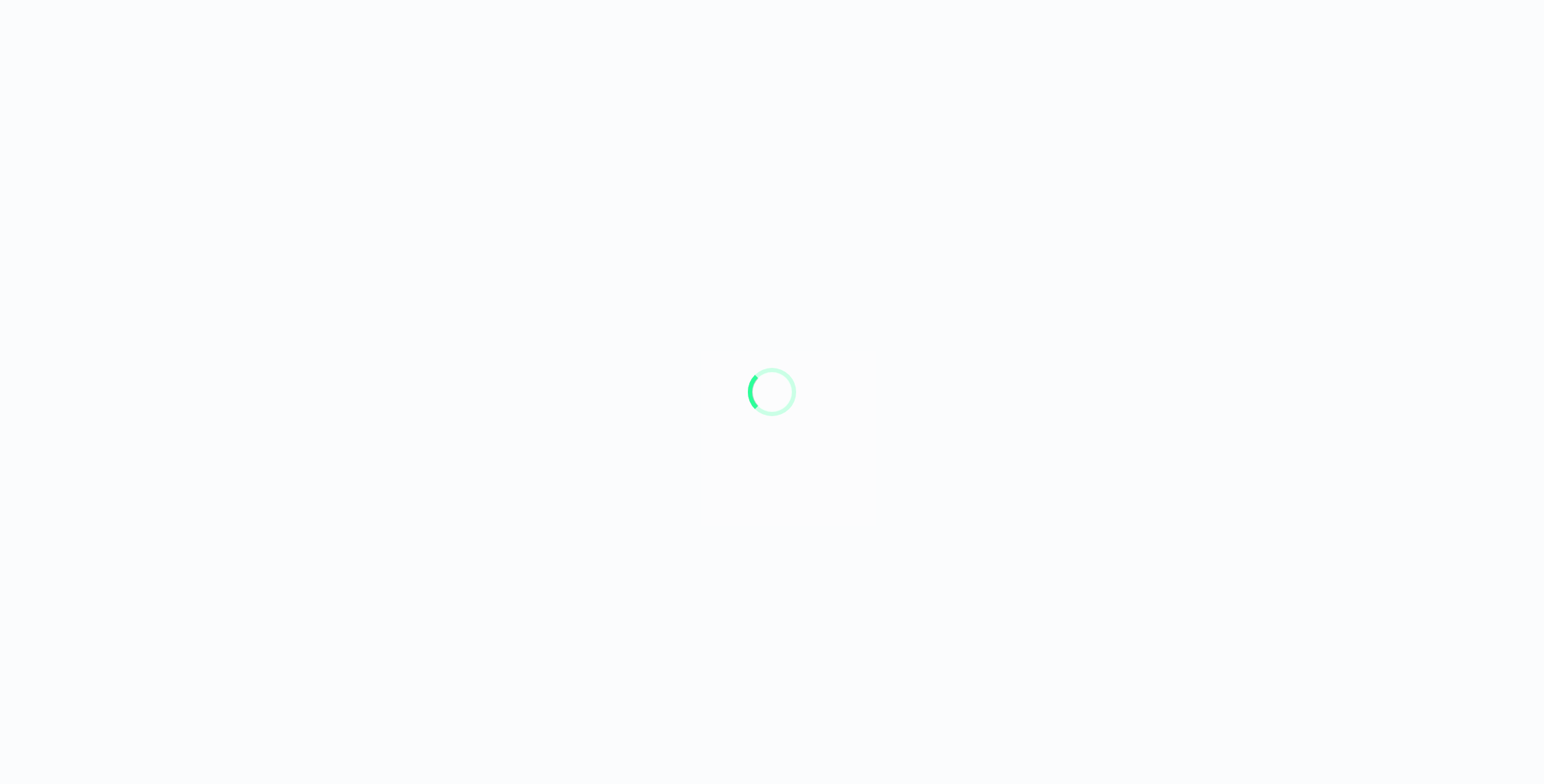 scroll, scrollTop: 0, scrollLeft: 0, axis: both 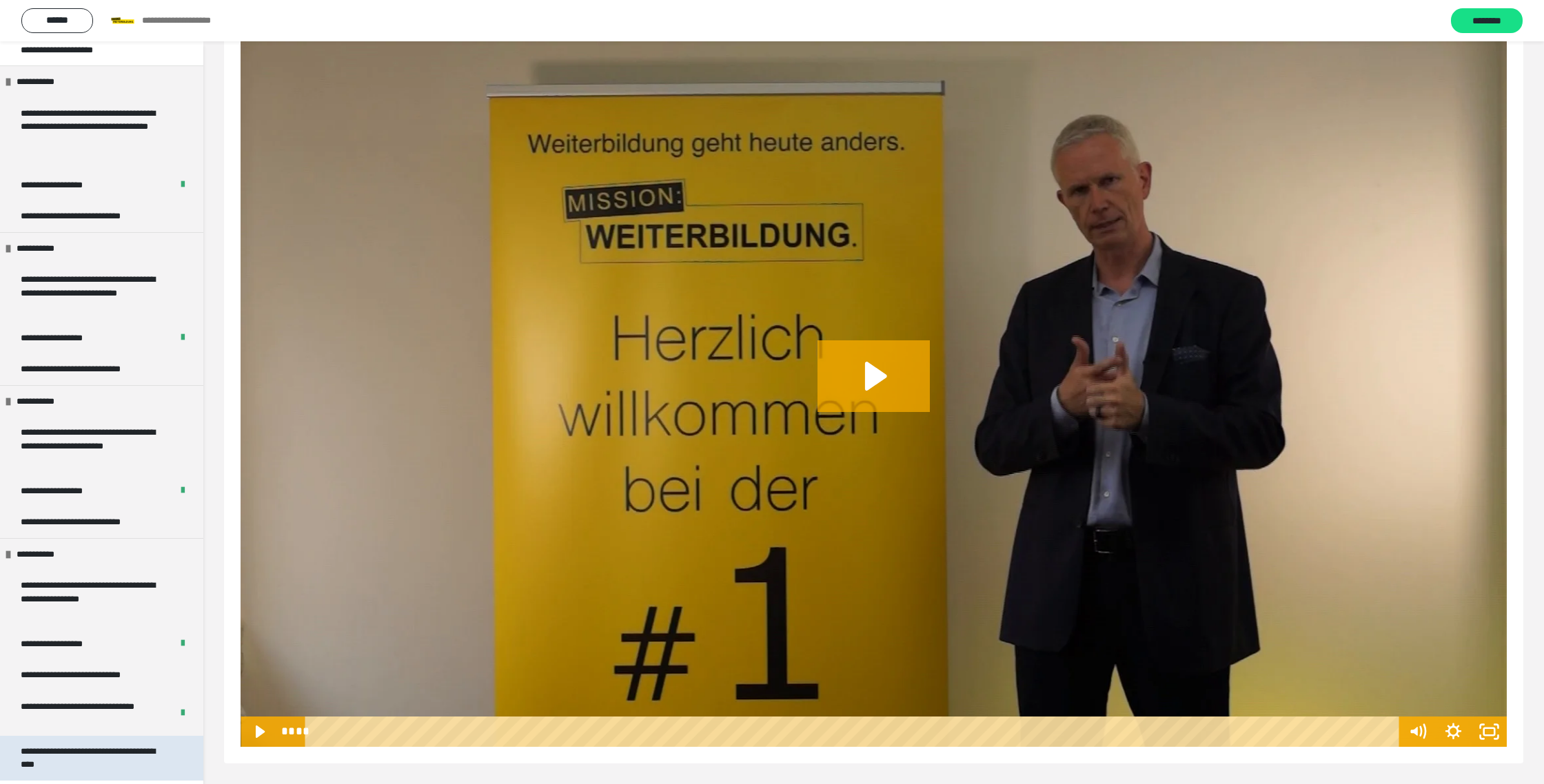 click on "**********" at bounding box center [96, 758] 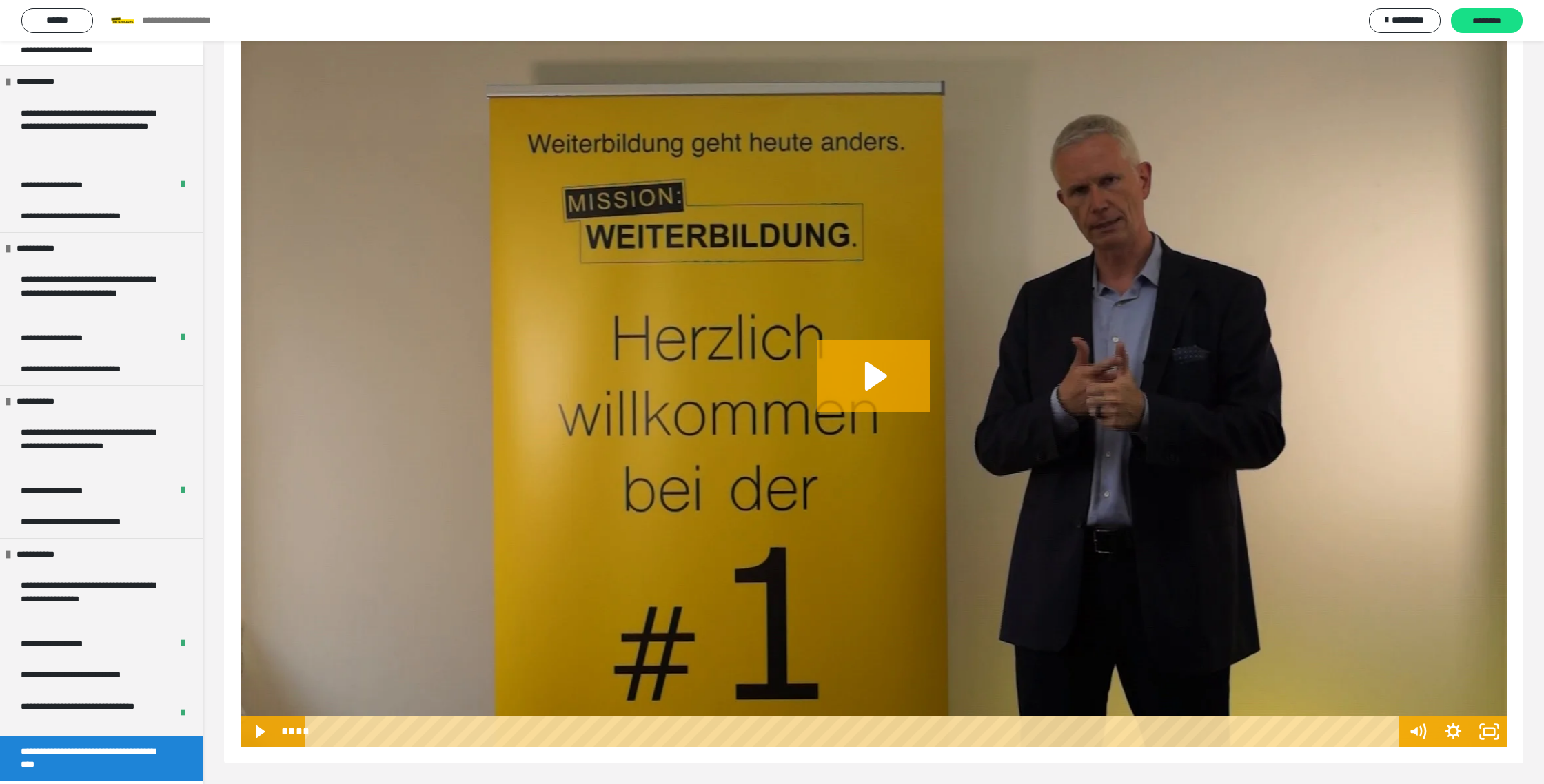 scroll, scrollTop: 41, scrollLeft: 0, axis: vertical 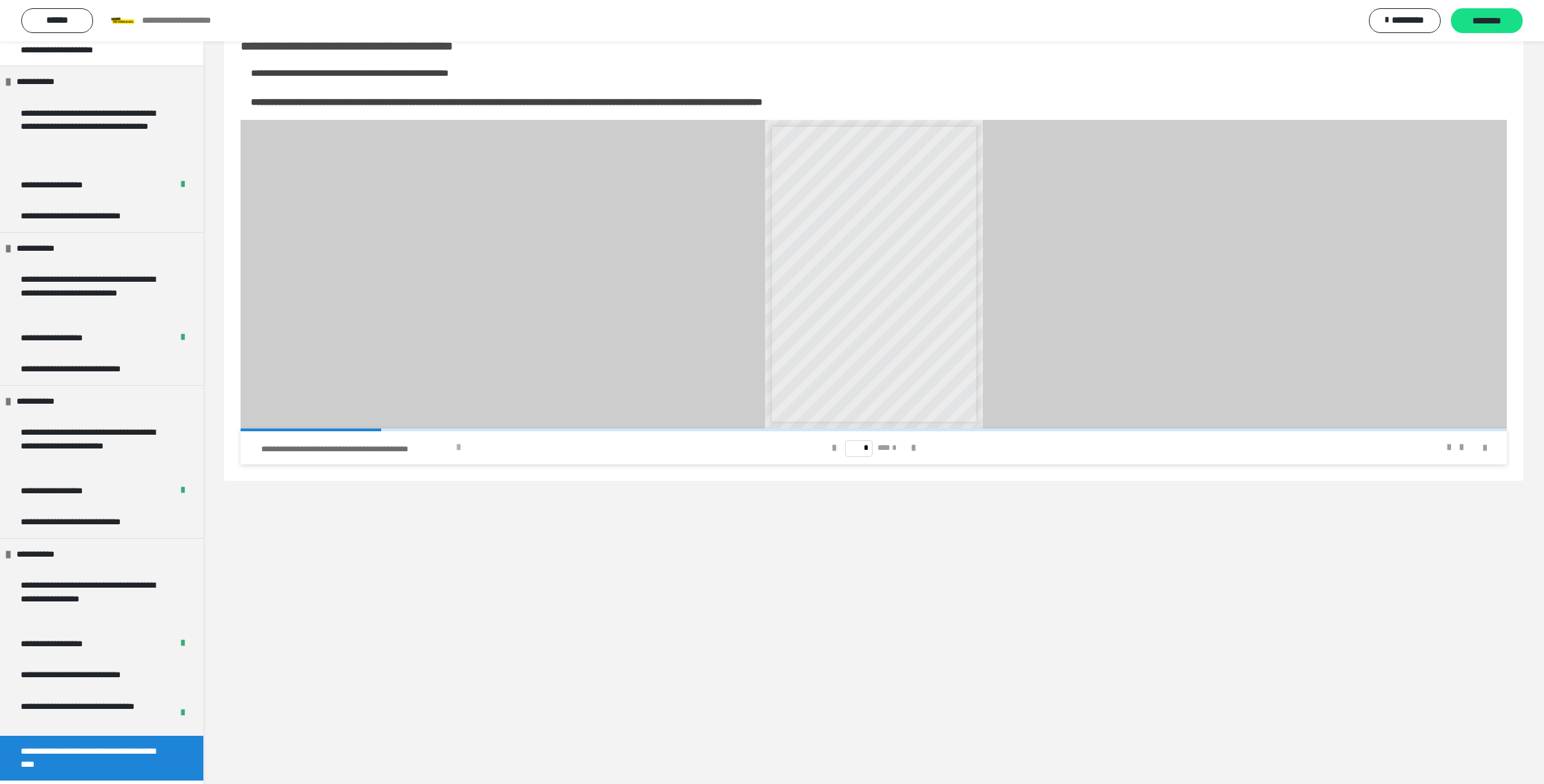 click at bounding box center (458, 448) 